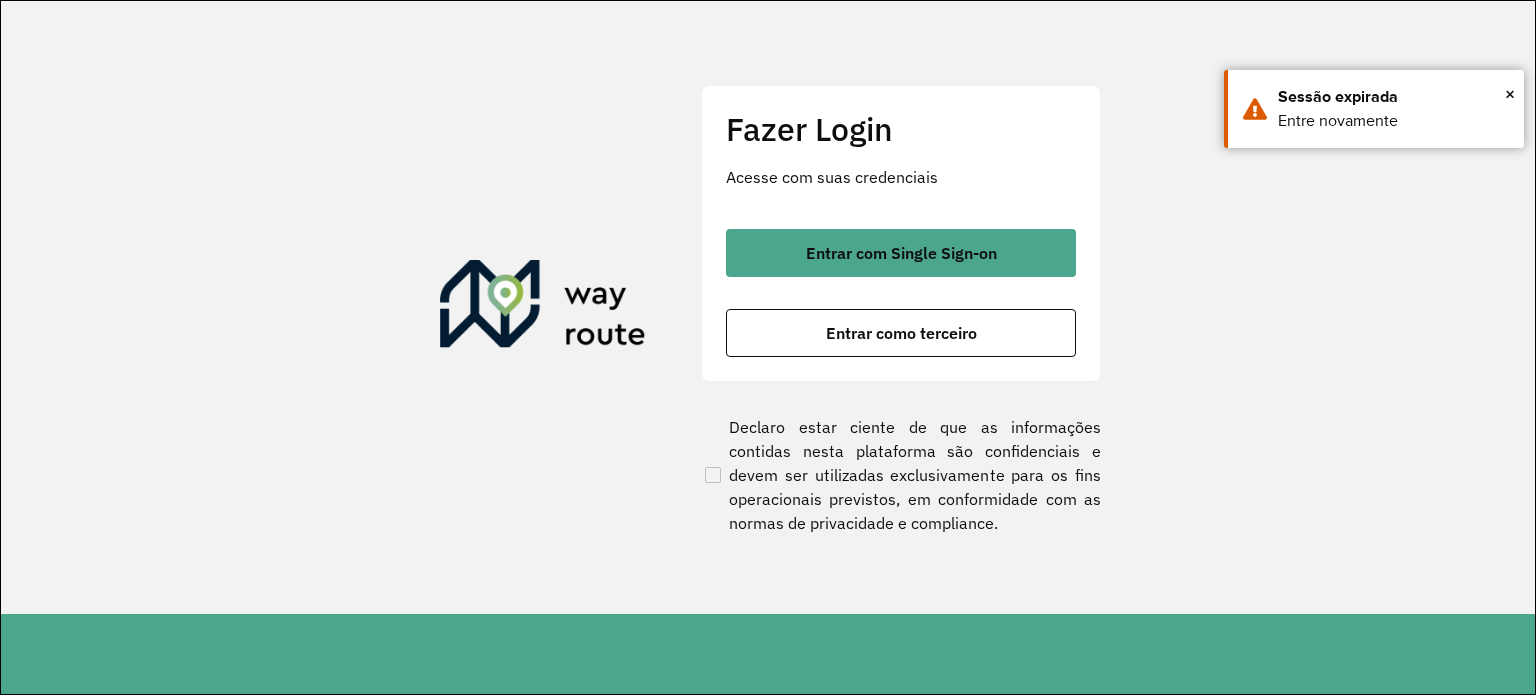 scroll, scrollTop: 0, scrollLeft: 0, axis: both 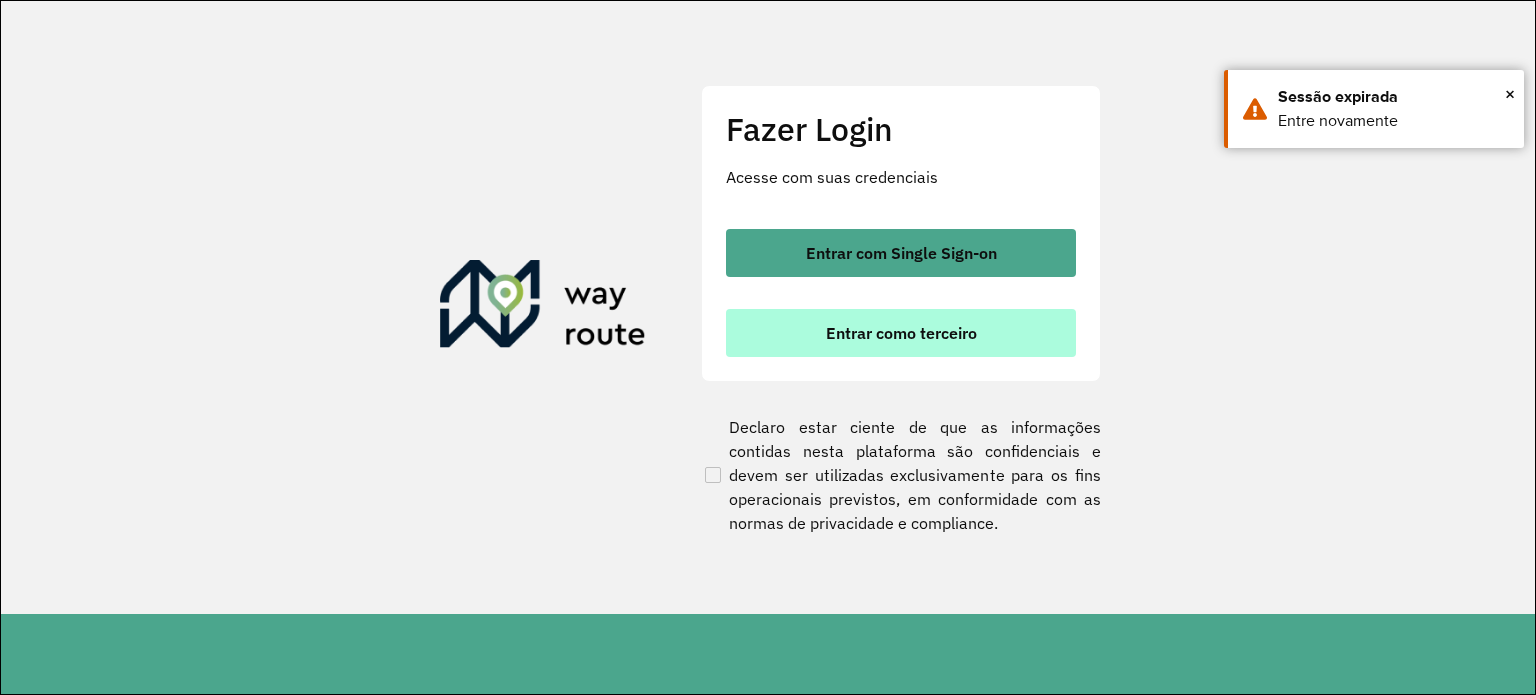 click on "Entrar como terceiro" at bounding box center [901, 333] 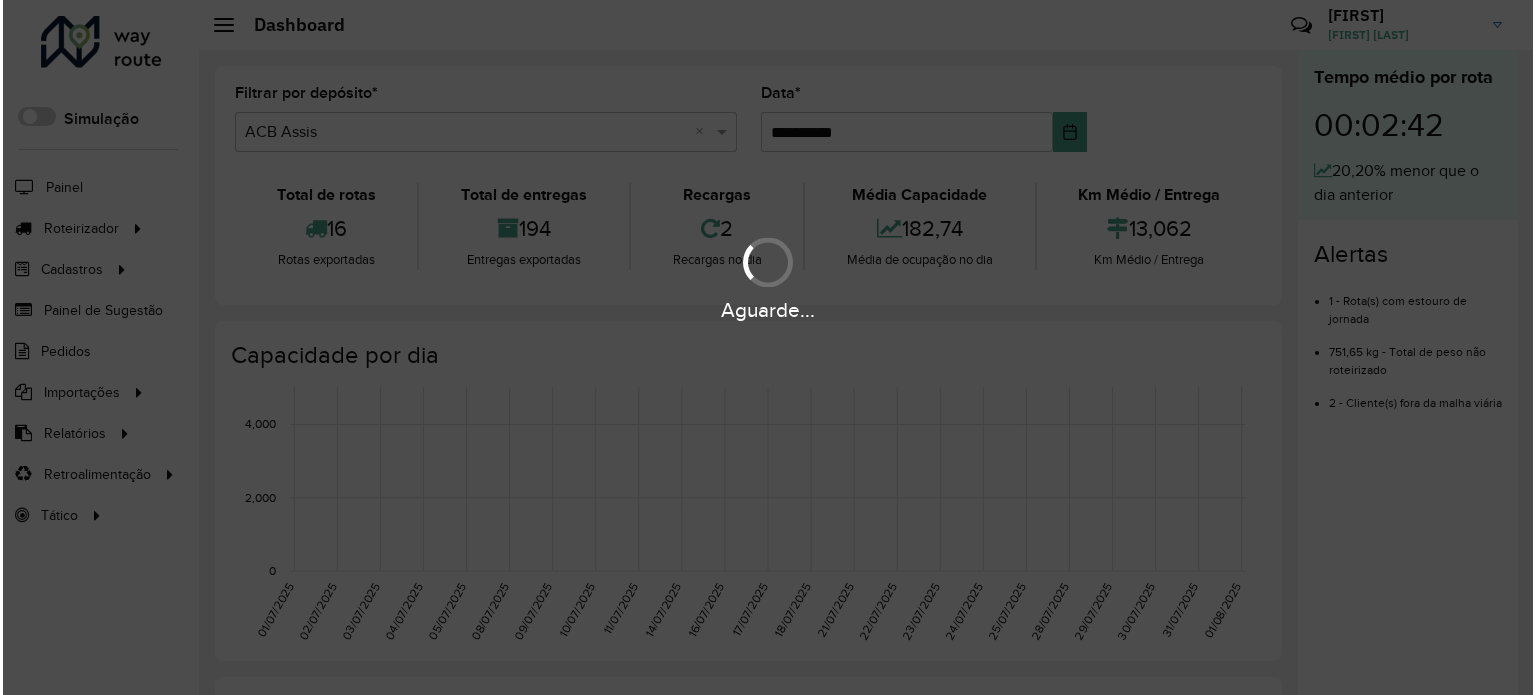 scroll, scrollTop: 0, scrollLeft: 0, axis: both 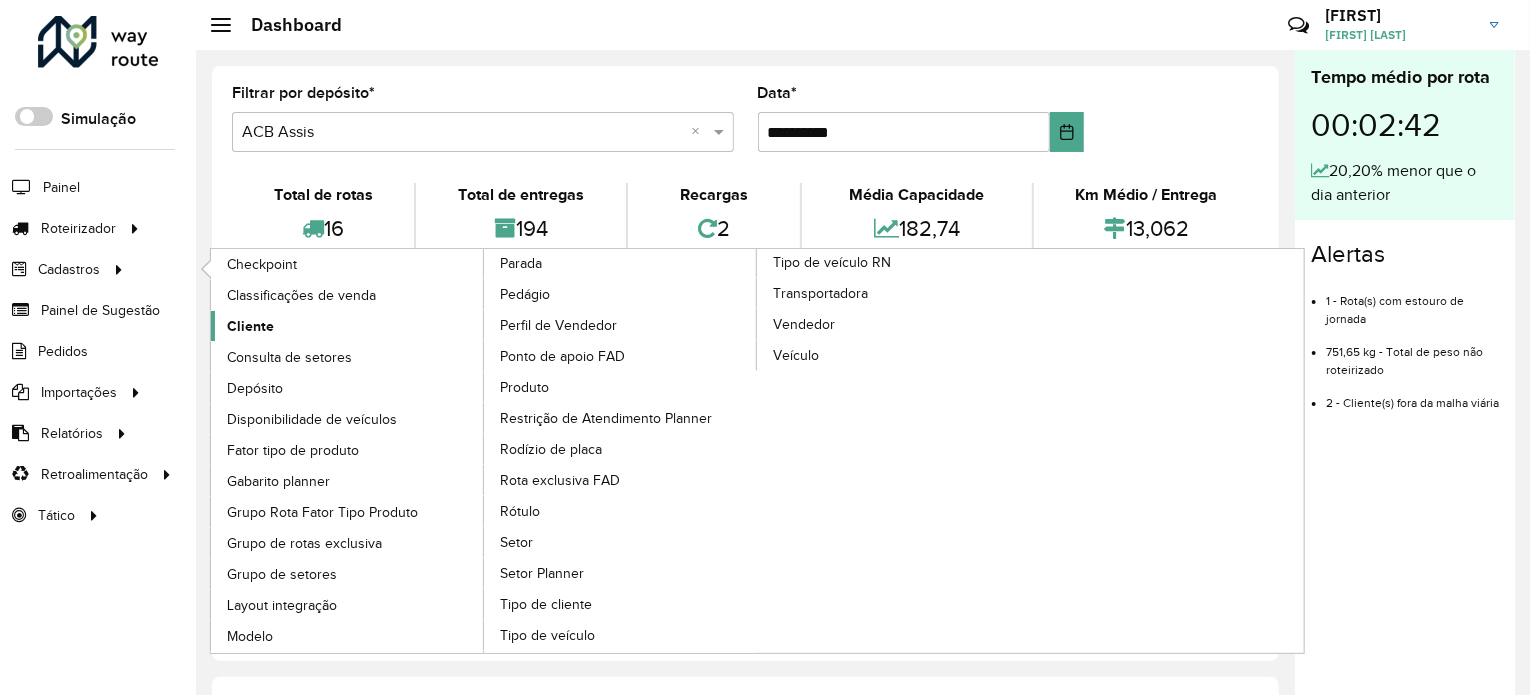 click on "Cliente" 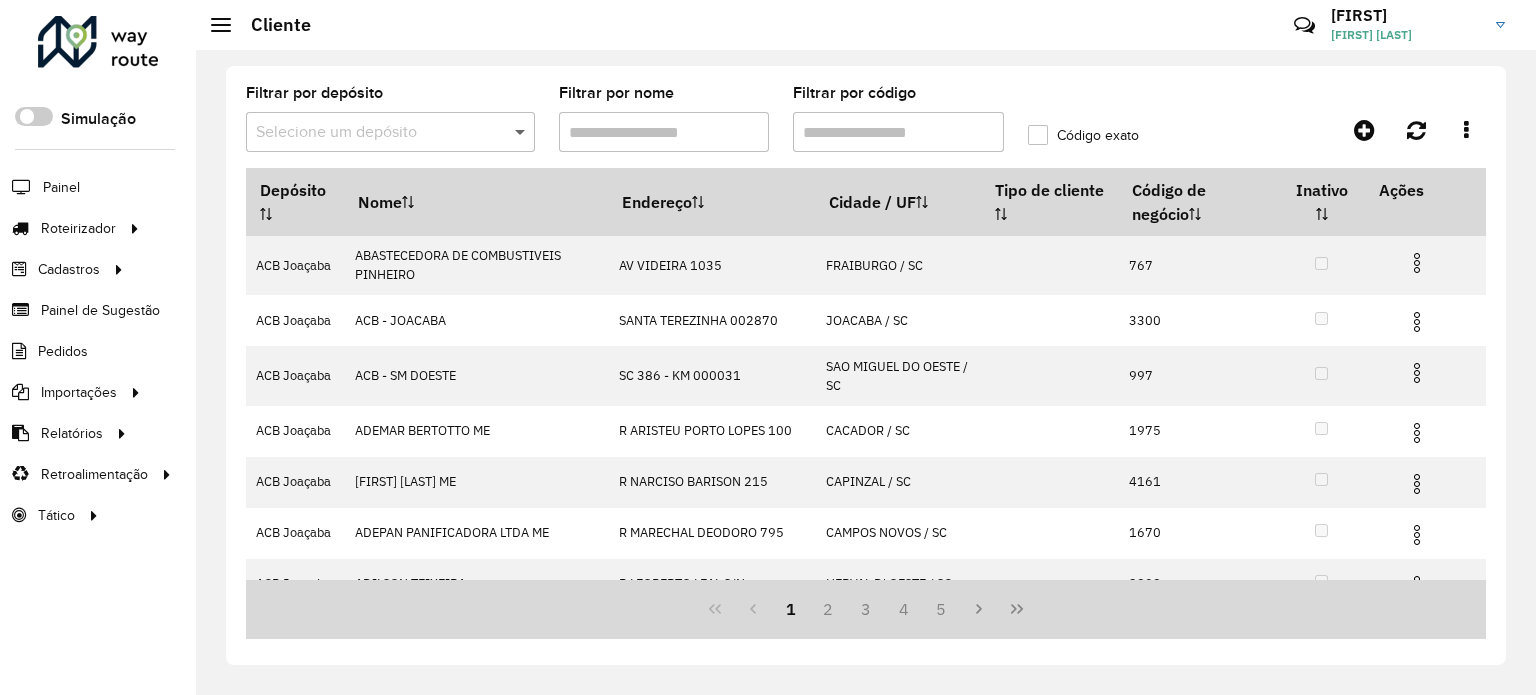 click at bounding box center [522, 132] 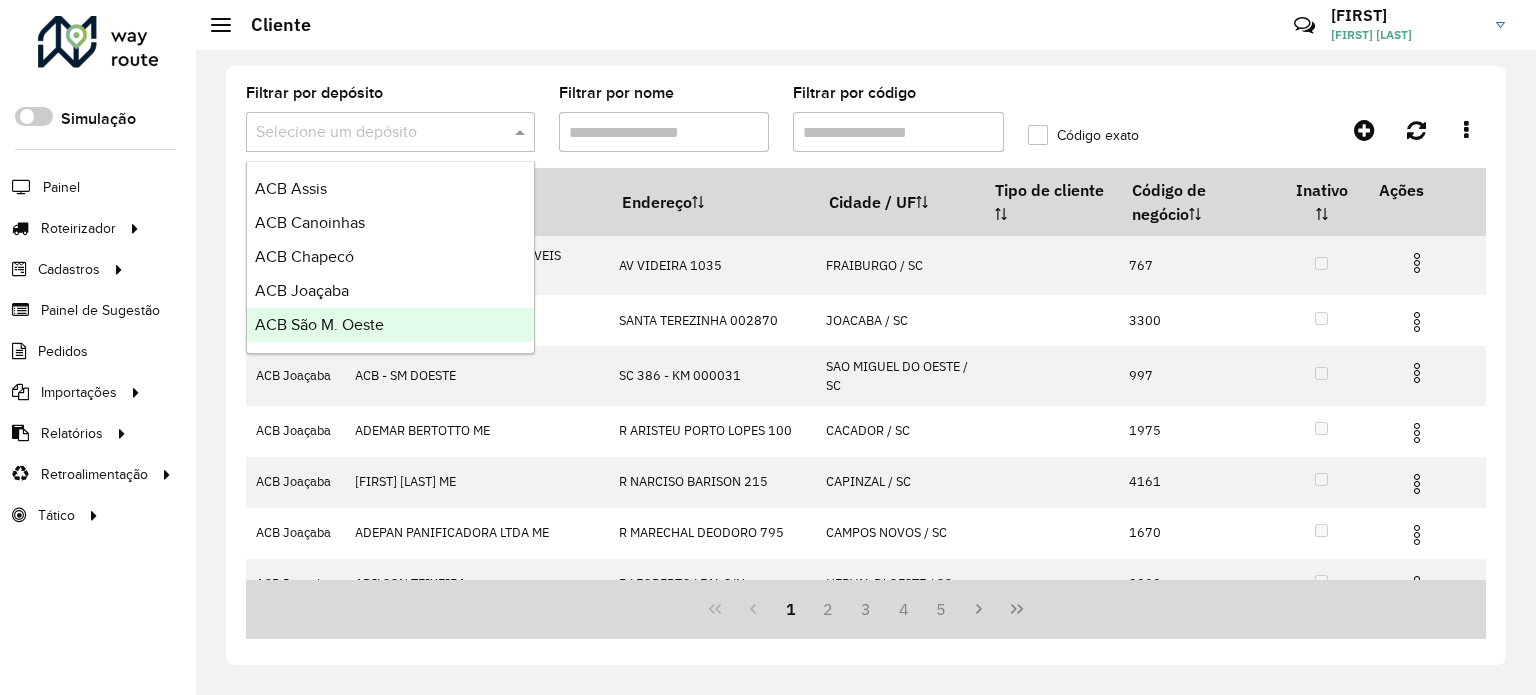 click on "ACB São M. Oeste" at bounding box center [390, 325] 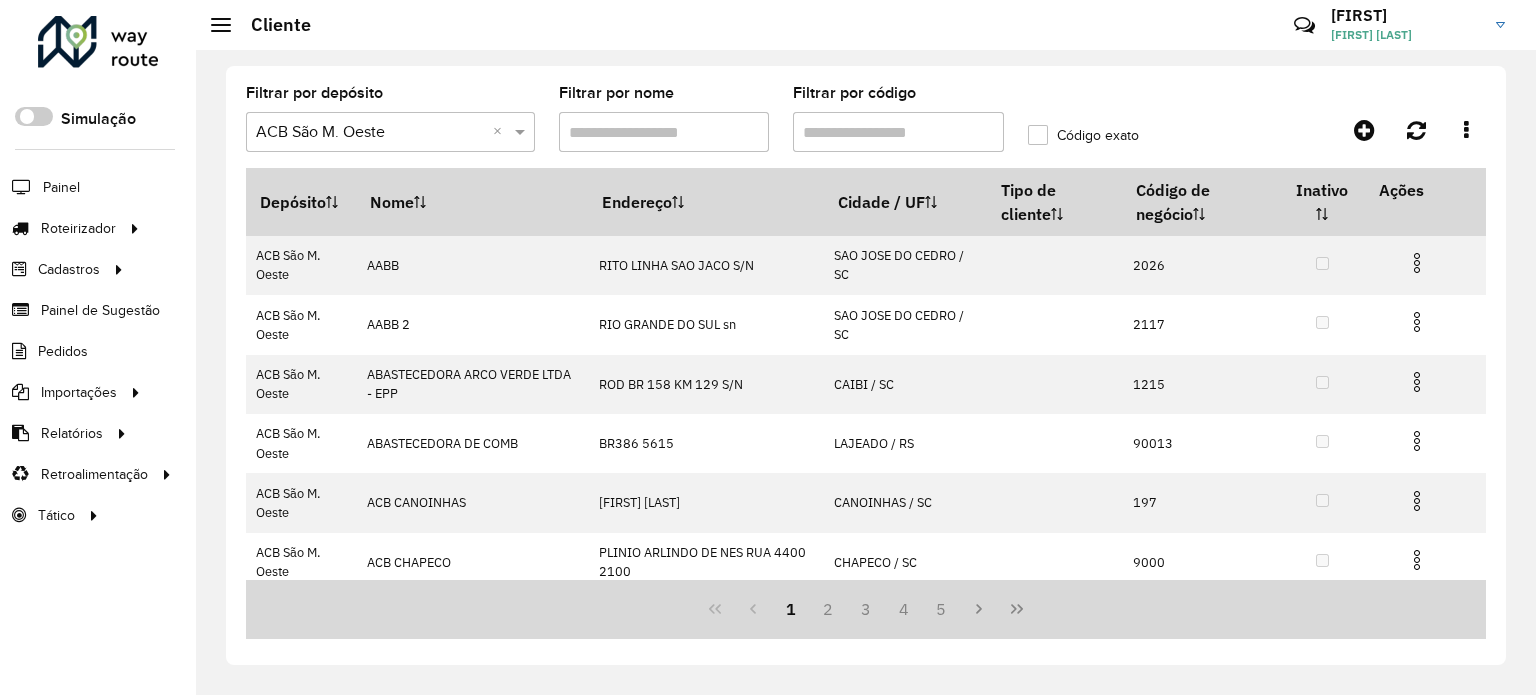 click on "Filtrar por código" at bounding box center (898, 132) 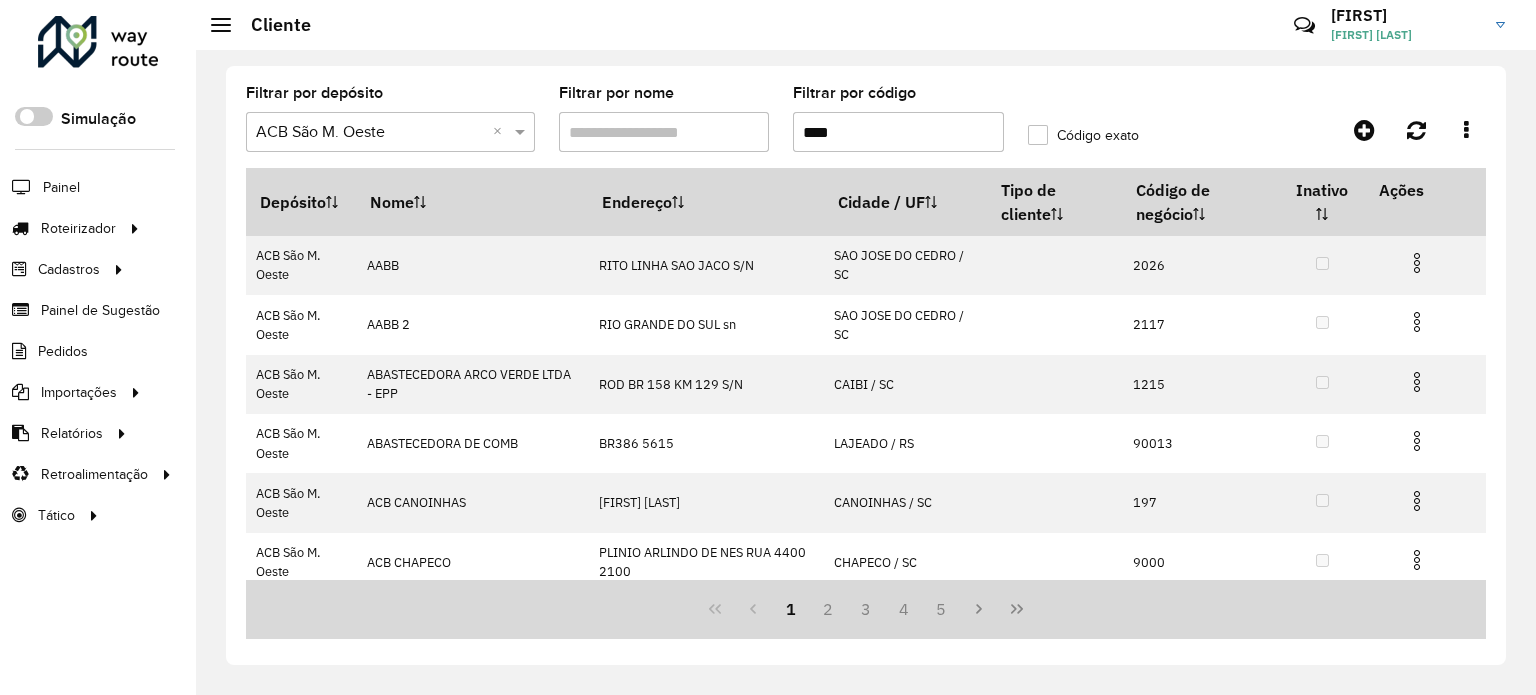 type on "****" 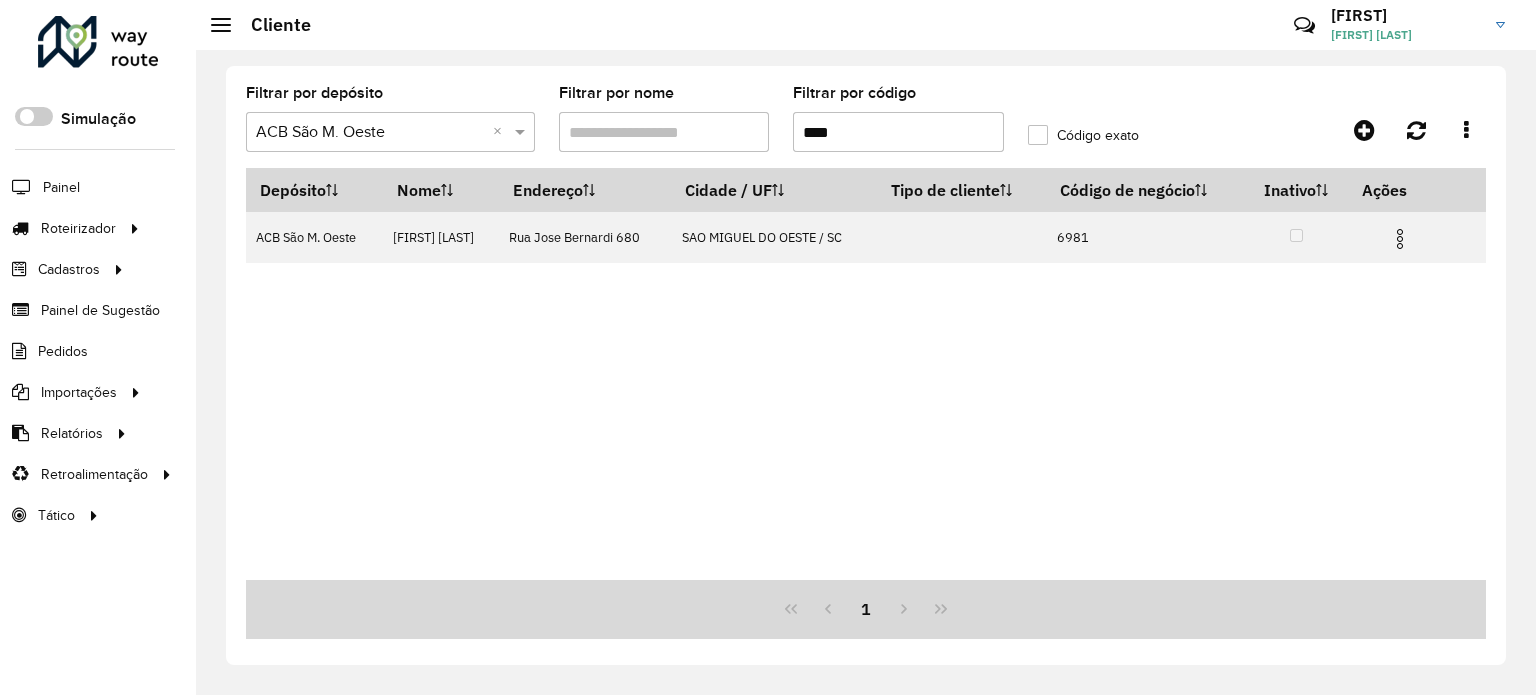 click on "Código exato" 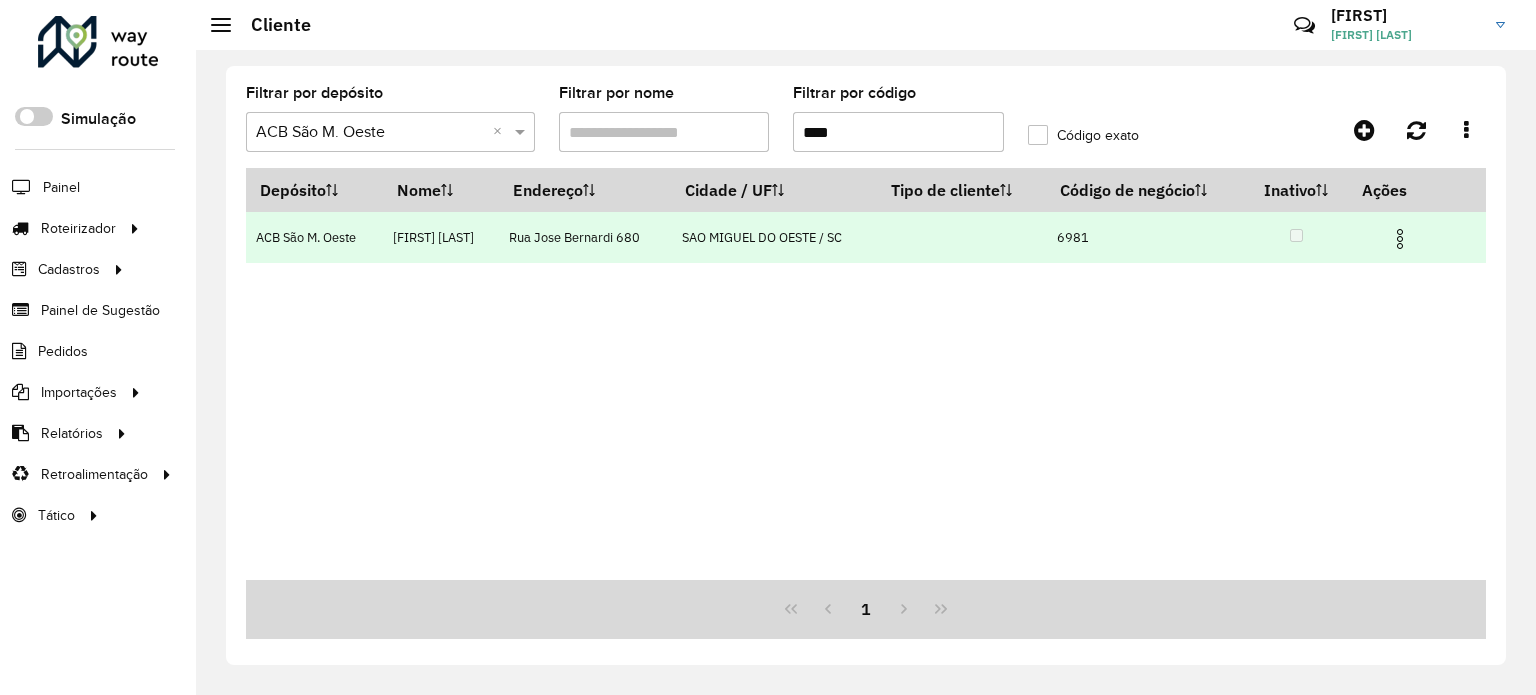 click at bounding box center [1400, 239] 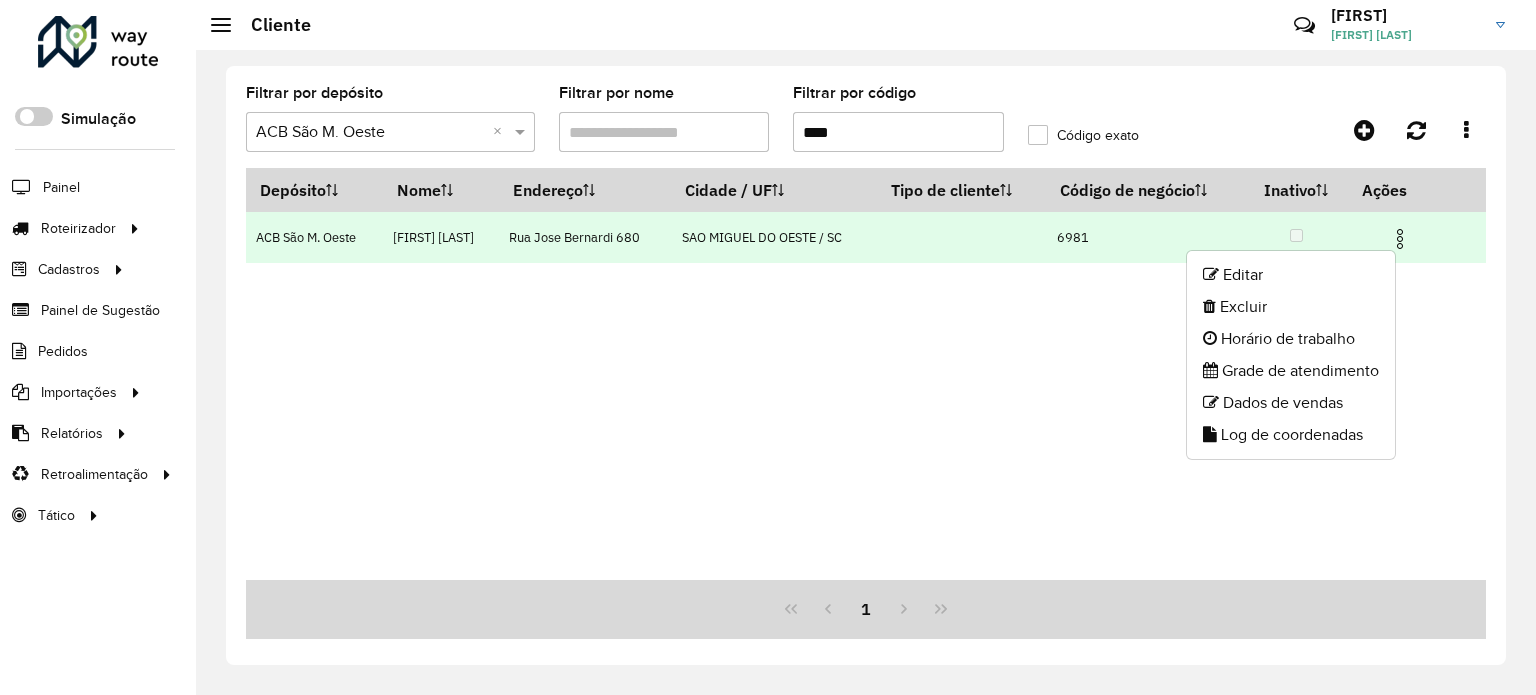 click at bounding box center (1400, 239) 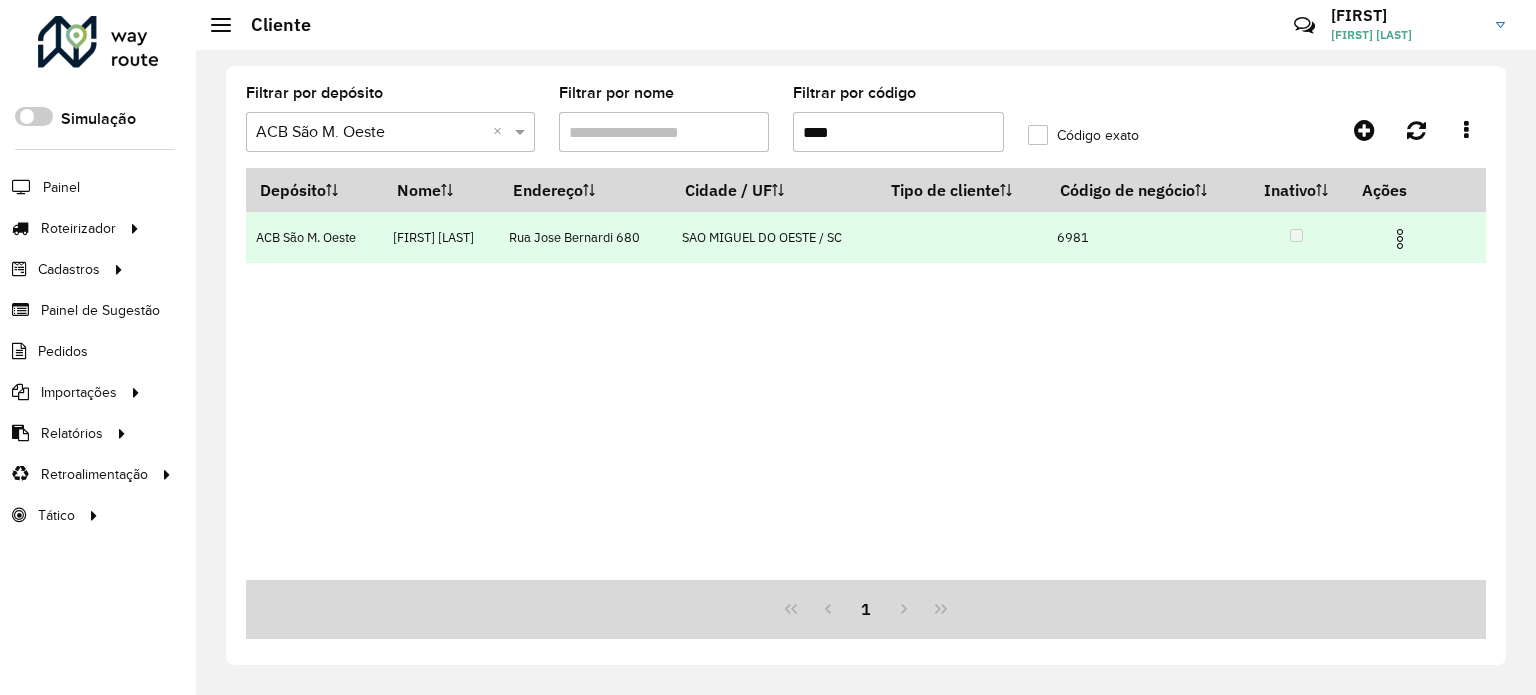 click at bounding box center (1400, 239) 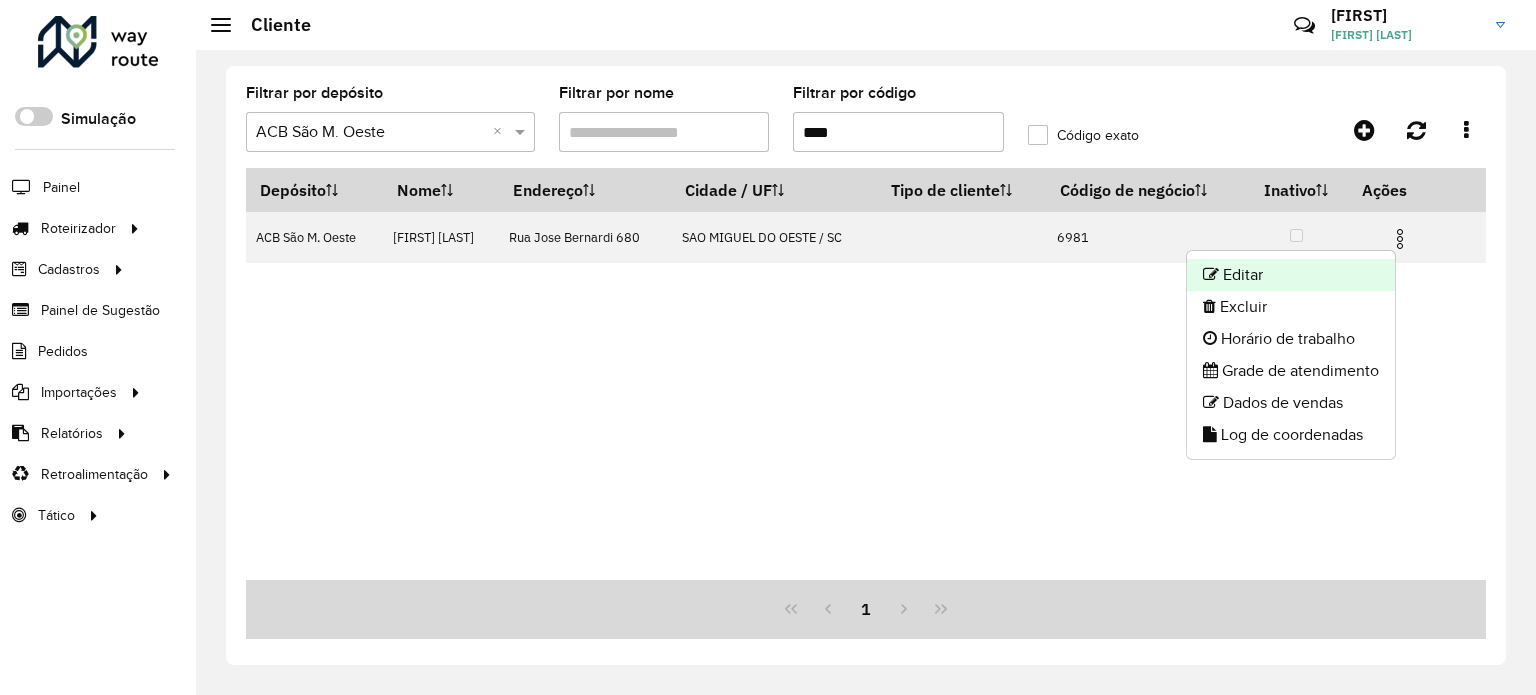 click on "Editar" 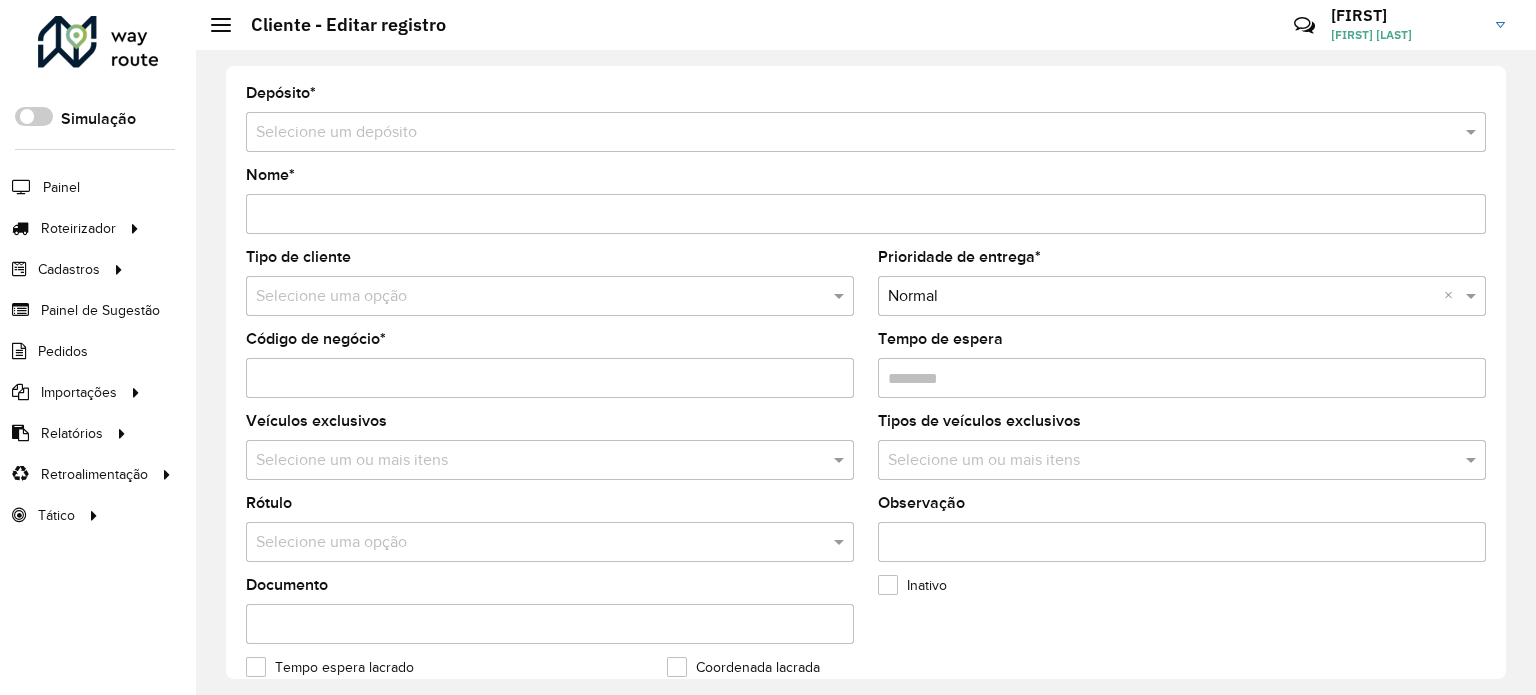 type on "**********" 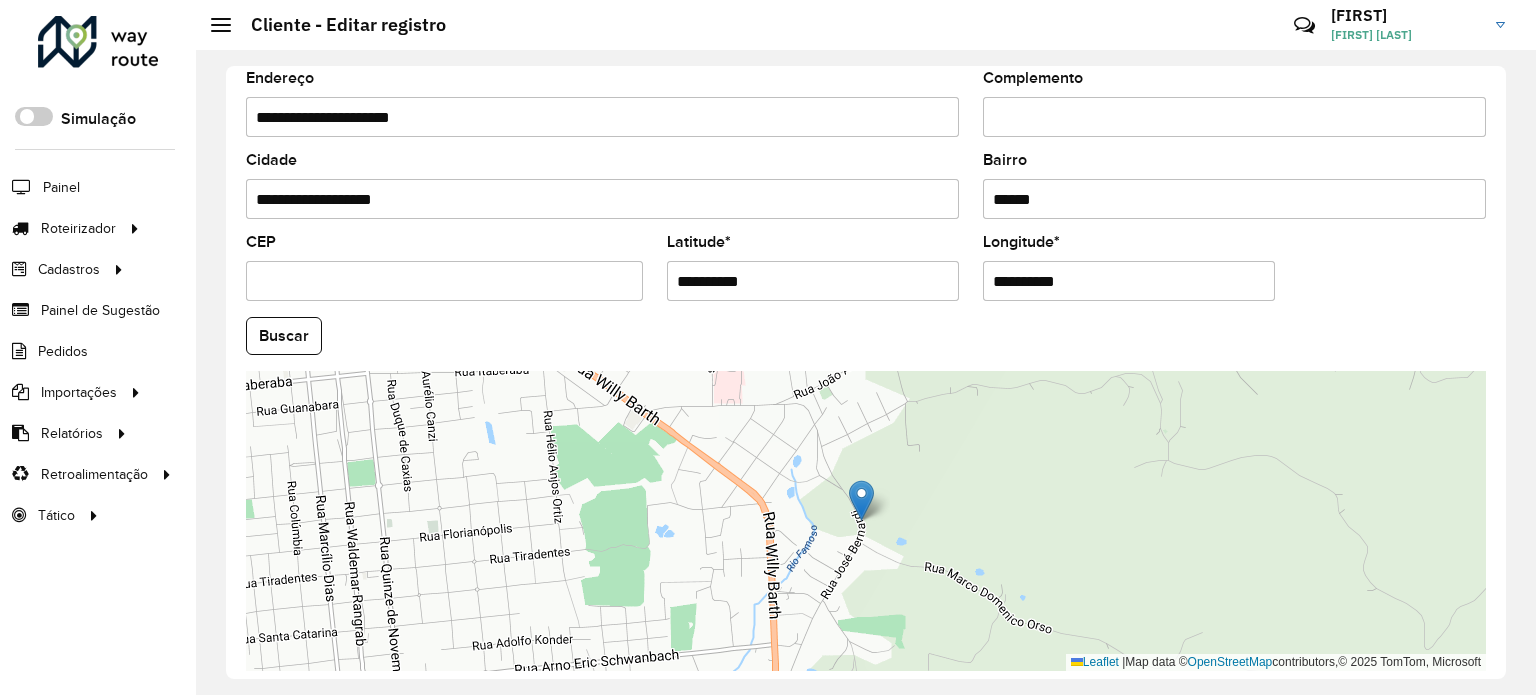 scroll, scrollTop: 784, scrollLeft: 0, axis: vertical 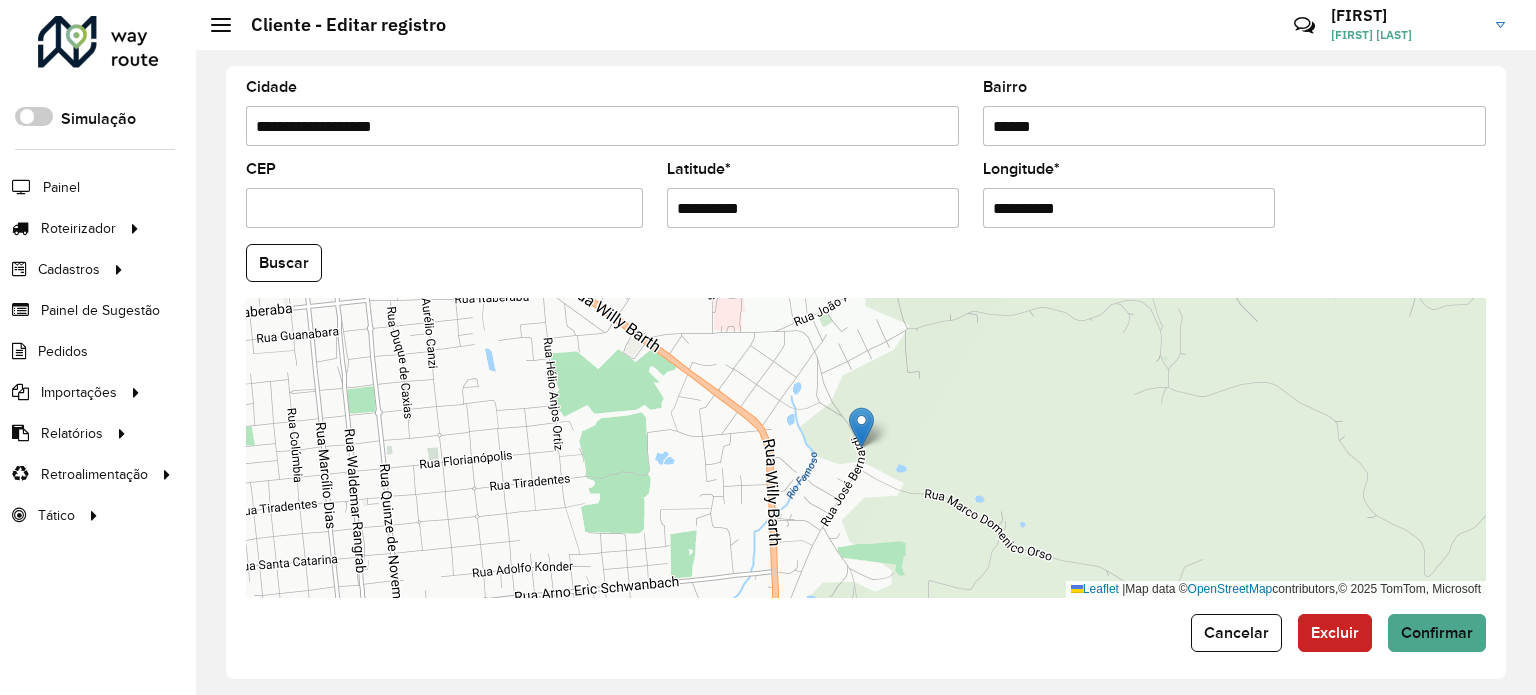 drag, startPoint x: 812, startPoint y: 203, endPoint x: 488, endPoint y: 221, distance: 324.4996 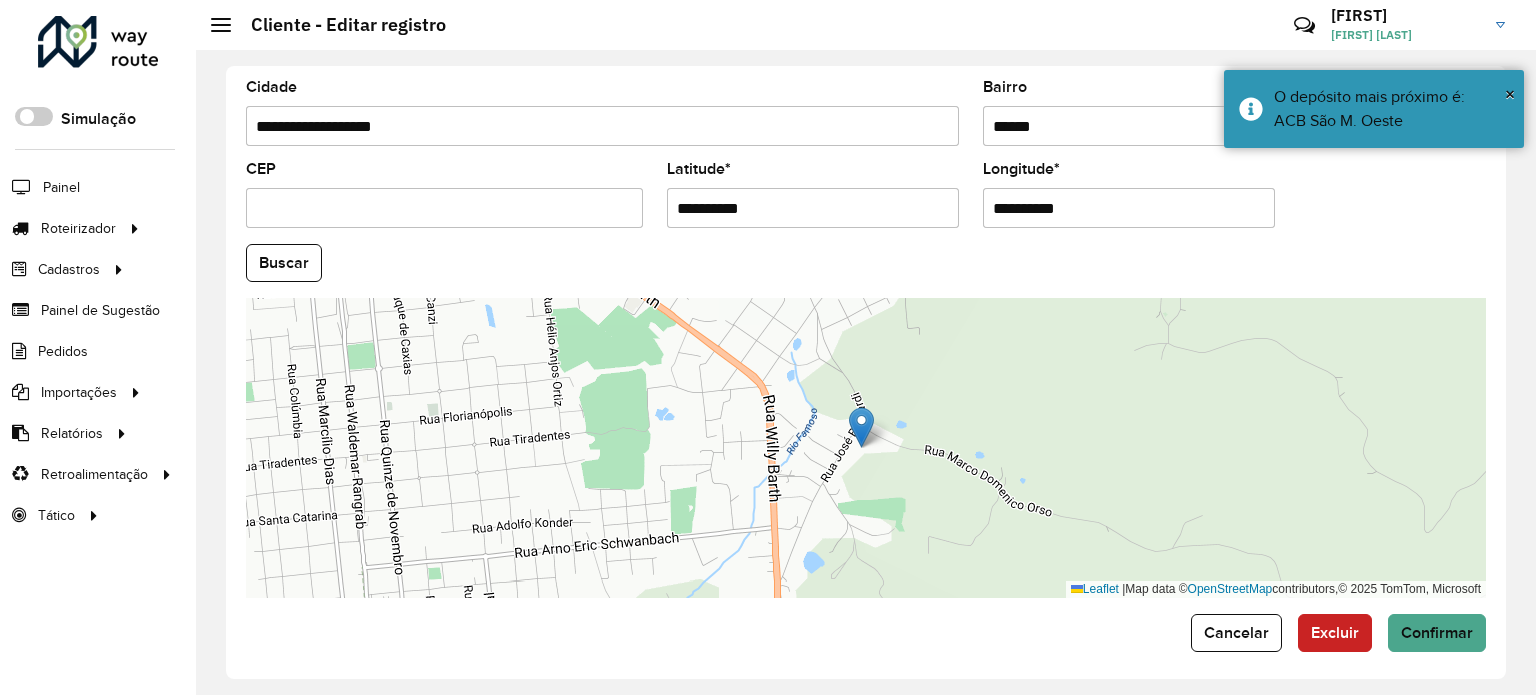 drag, startPoint x: 1112, startPoint y: 195, endPoint x: 900, endPoint y: 215, distance: 212.9413 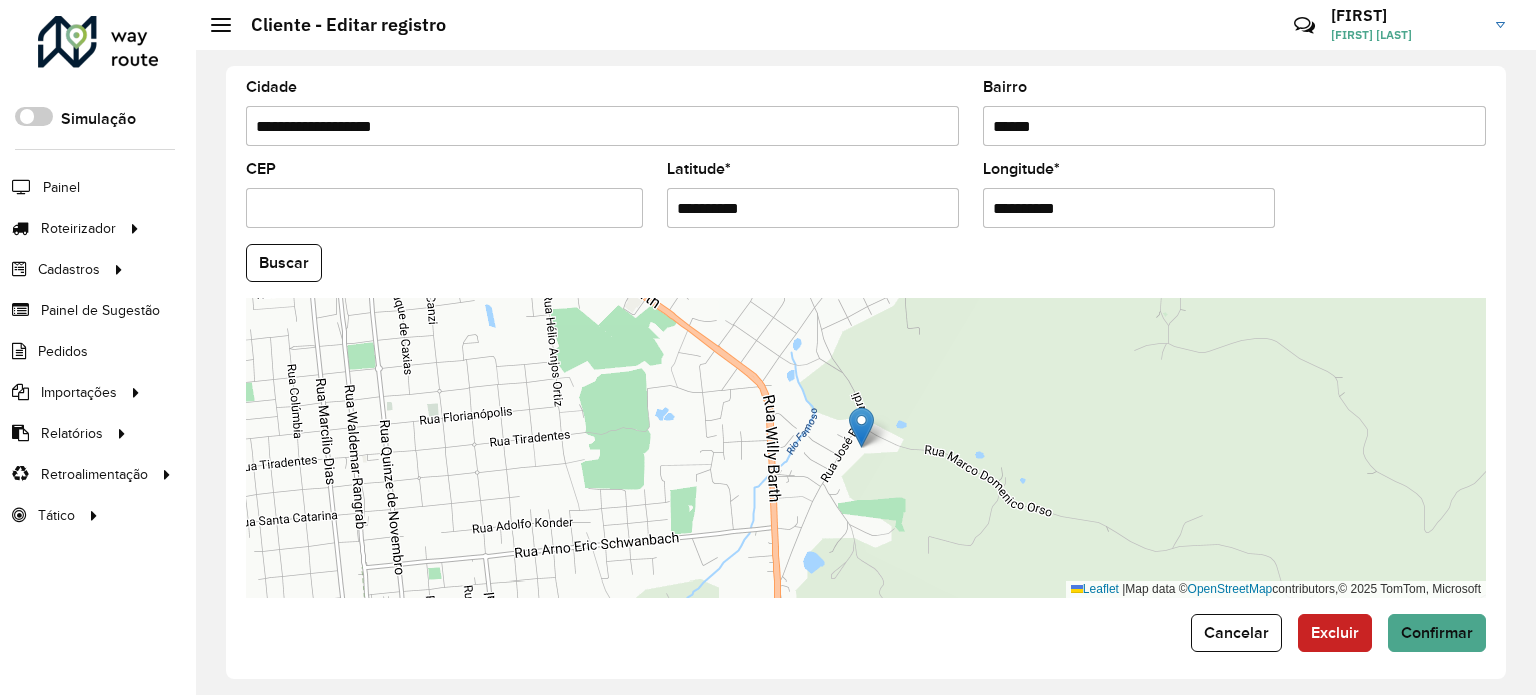 paste 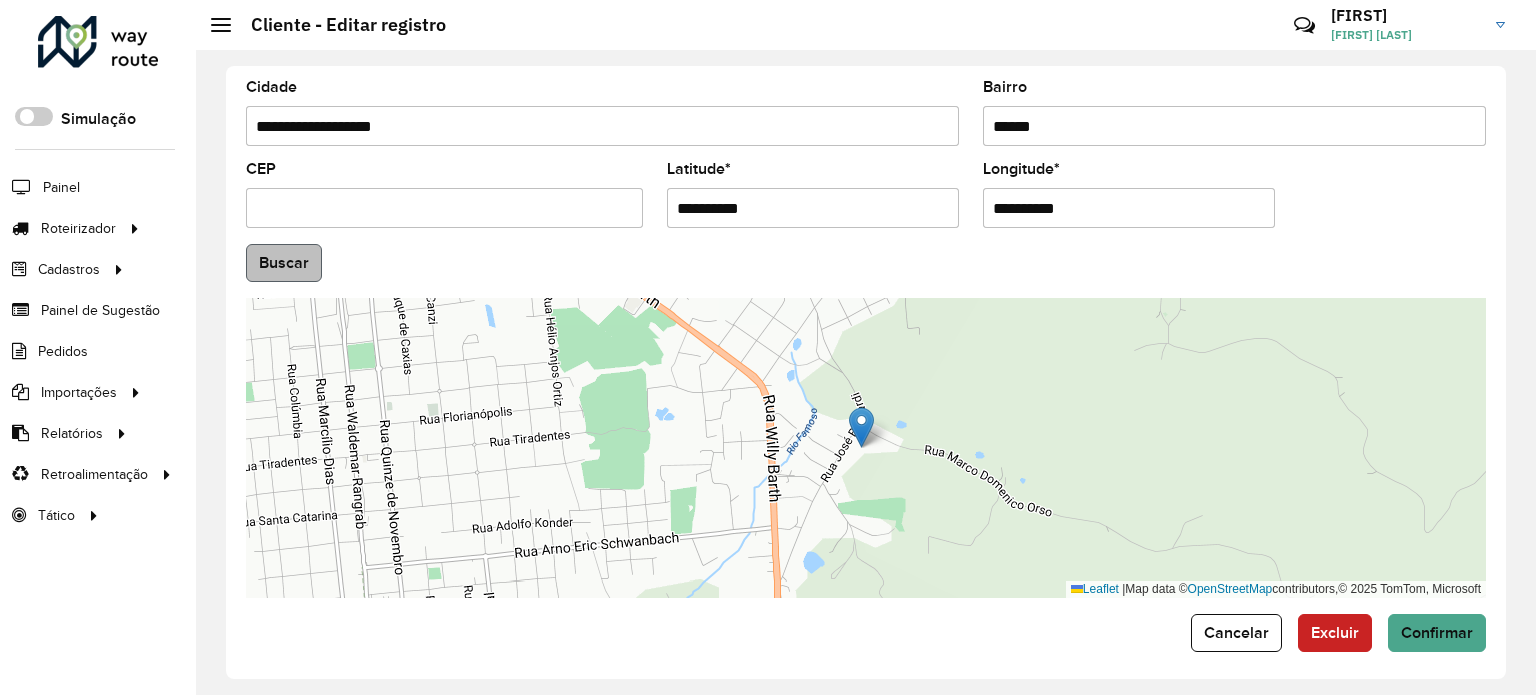 type on "**********" 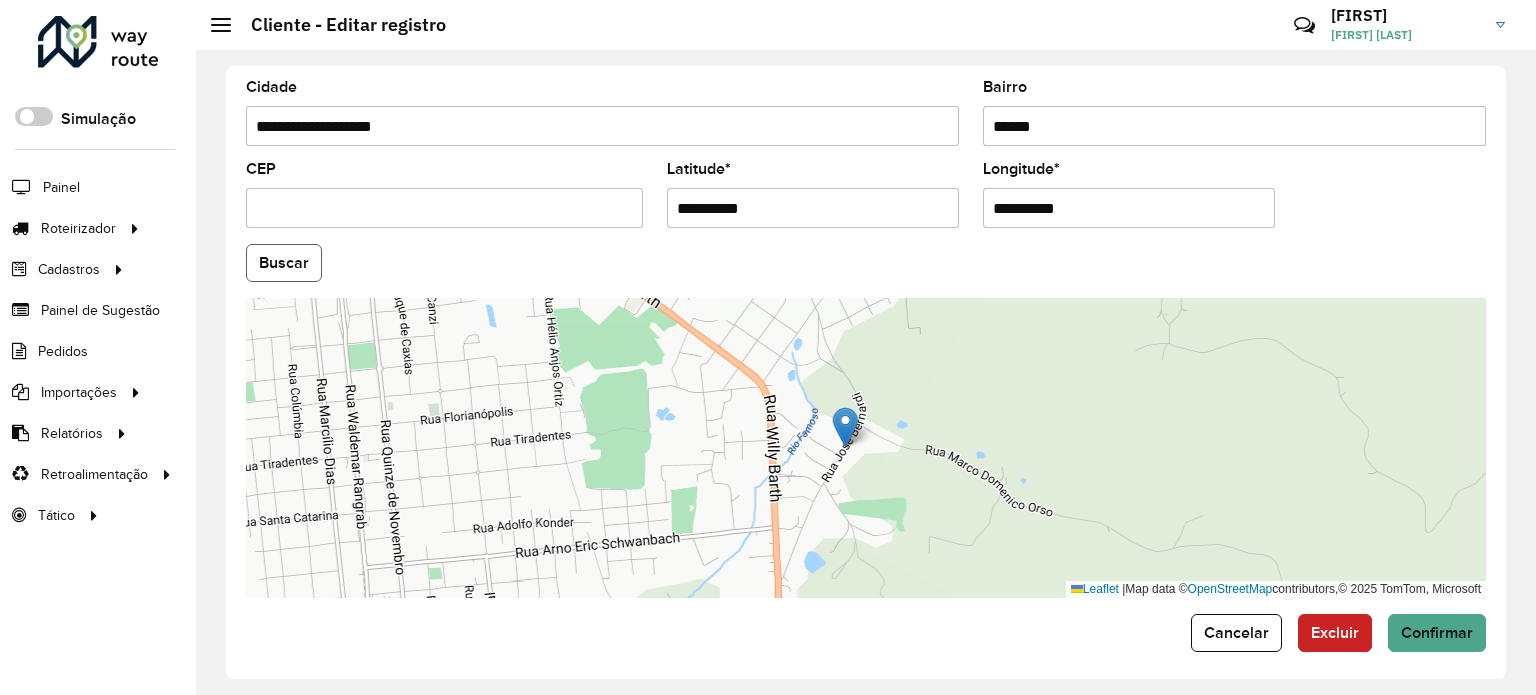 click on "Aguarde...  Pop-up bloqueado!  Seu navegador bloqueou automáticamente a abertura de uma nova janela.   Acesse as configurações e adicione o endereço do sistema a lista de permissão.   Fechar  Roteirizador AmbevTech Simulação Painel Roteirizador Entregas Vendas Cadastros Checkpoint Classificações de venda Cliente Consulta de setores Depósito Disponibilidade de veículos Fator tipo de produto Gabarito planner Grupo Rota Fator Tipo Produto Grupo de rotas exclusiva Grupo de setores Layout integração Modelo Parada Pedágio Perfil de Vendedor Ponto de apoio FAD Produto Restrição de Atendimento Planner Rodízio de placa Rota exclusiva FAD Rótulo Setor Setor Planner Tipo de cliente Tipo de veículo Tipo de veículo RN Transportadora Vendedor Veículo Painel de Sugestão Pedidos Importações Classificação e volume de venda Clientes Fator tipo produto Gabarito planner Grade de atendimento Janela de atendimento Localização Pedidos Restrição de Atendimento Planner Tempo de espera Vendedor Veículos" at bounding box center [768, 347] 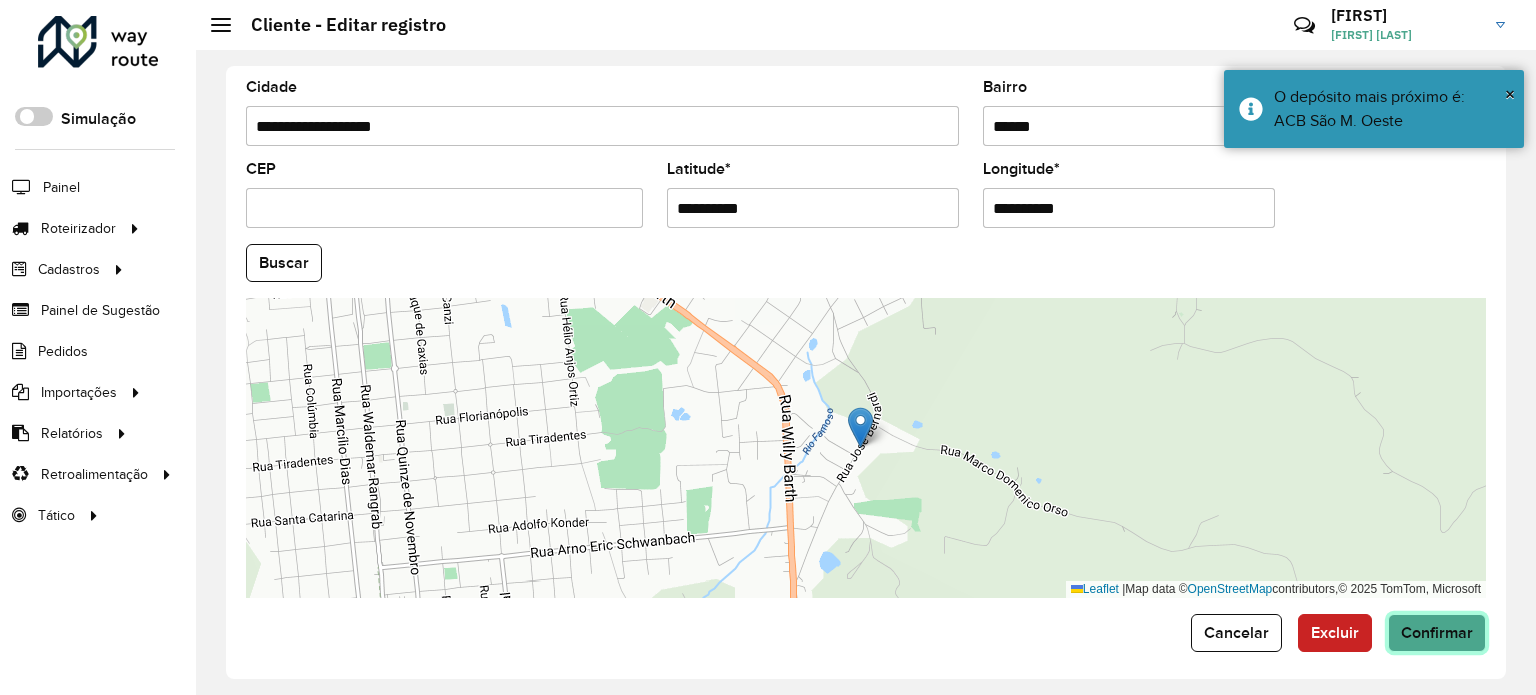 click on "Confirmar" 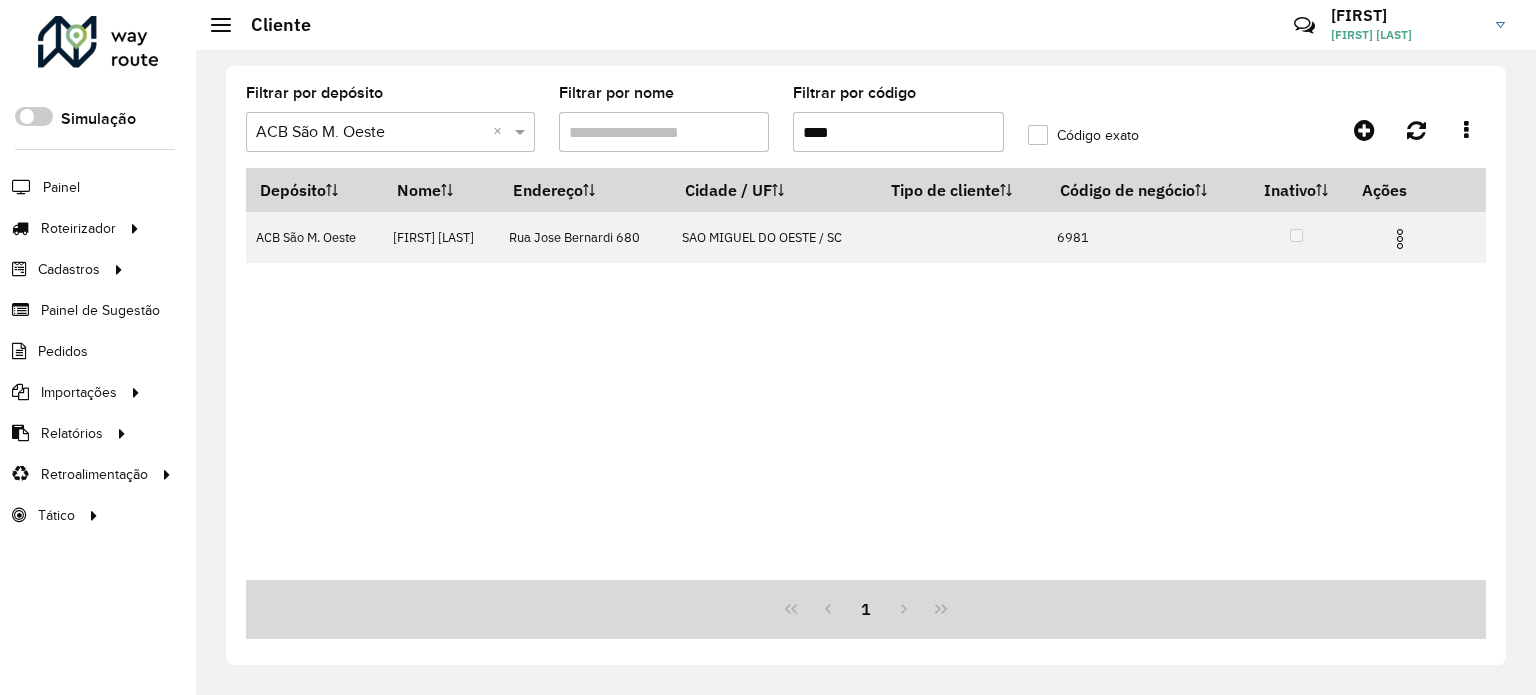 click on "Depósito   Nome   Endereço   Cidade / UF   Tipo de cliente   Código de negócio   Inativo   Ações   ACB São M. Oeste   PATRICK DE CAMARGO   Rua Jose Bernardi 680  SAO MIGUEL DO OESTE / SC      6981" at bounding box center [866, 374] 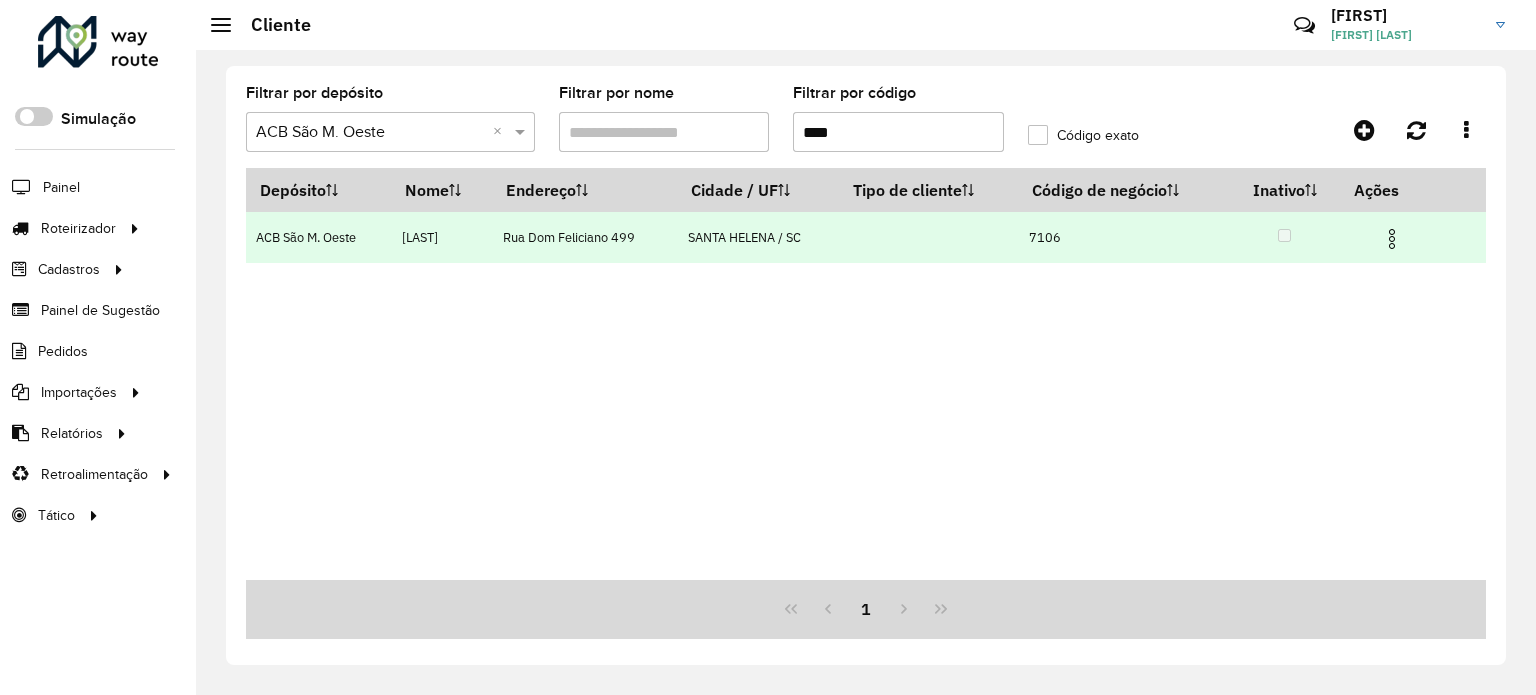 click at bounding box center [1392, 239] 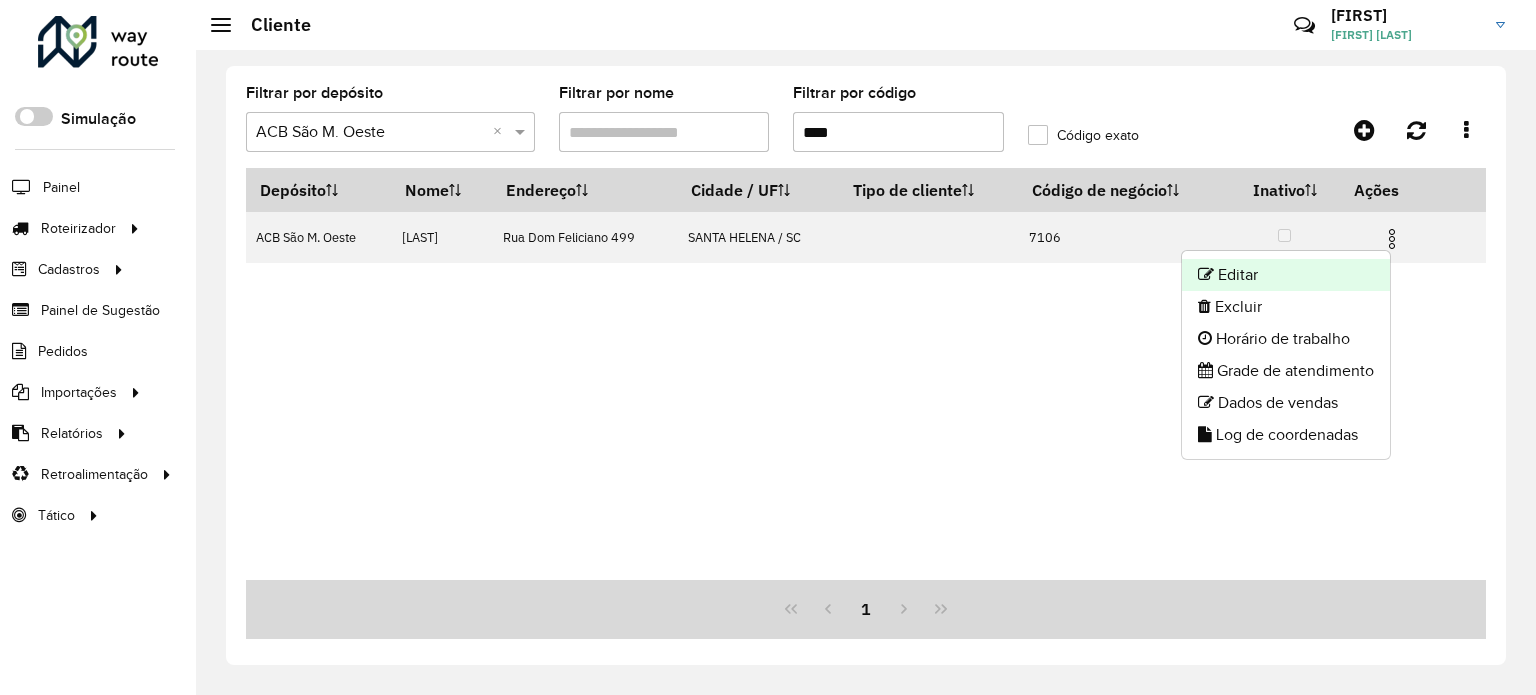 click on "Editar" 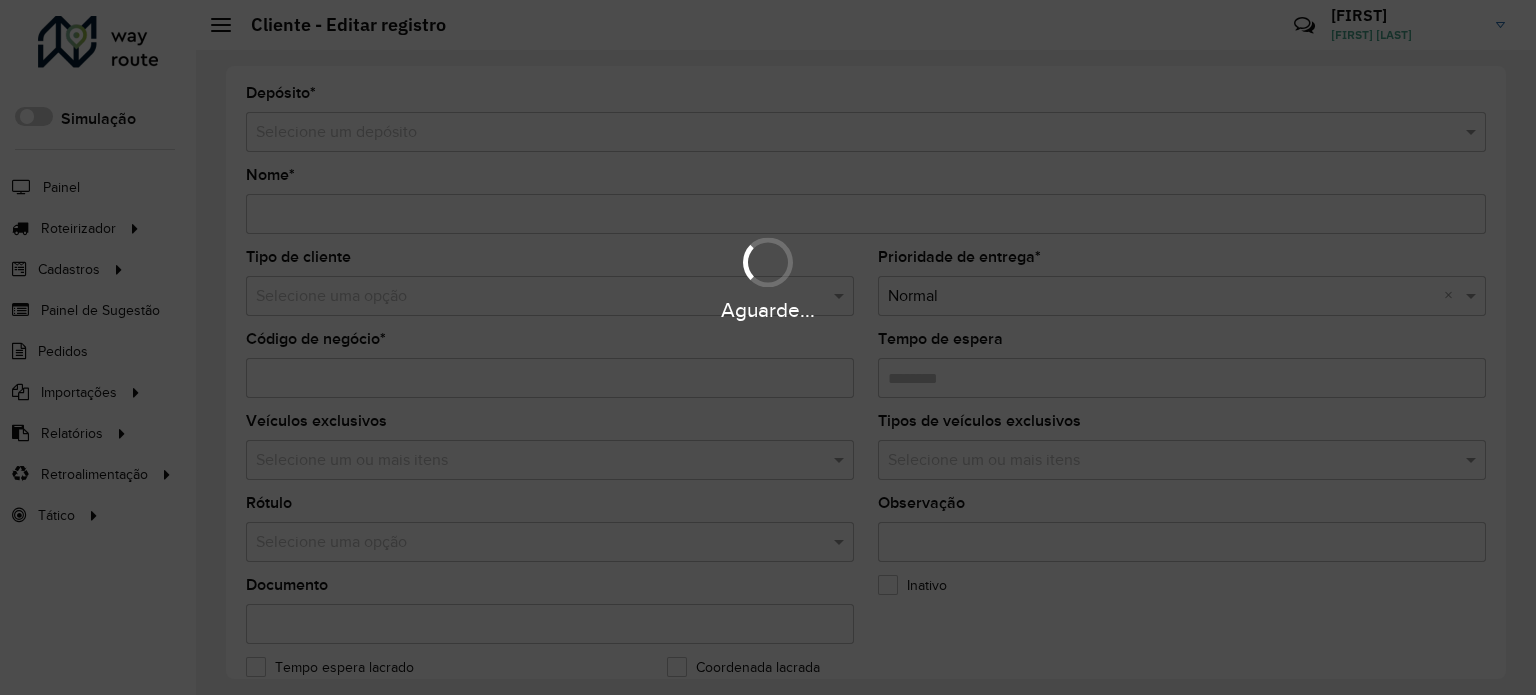 type on "**********" 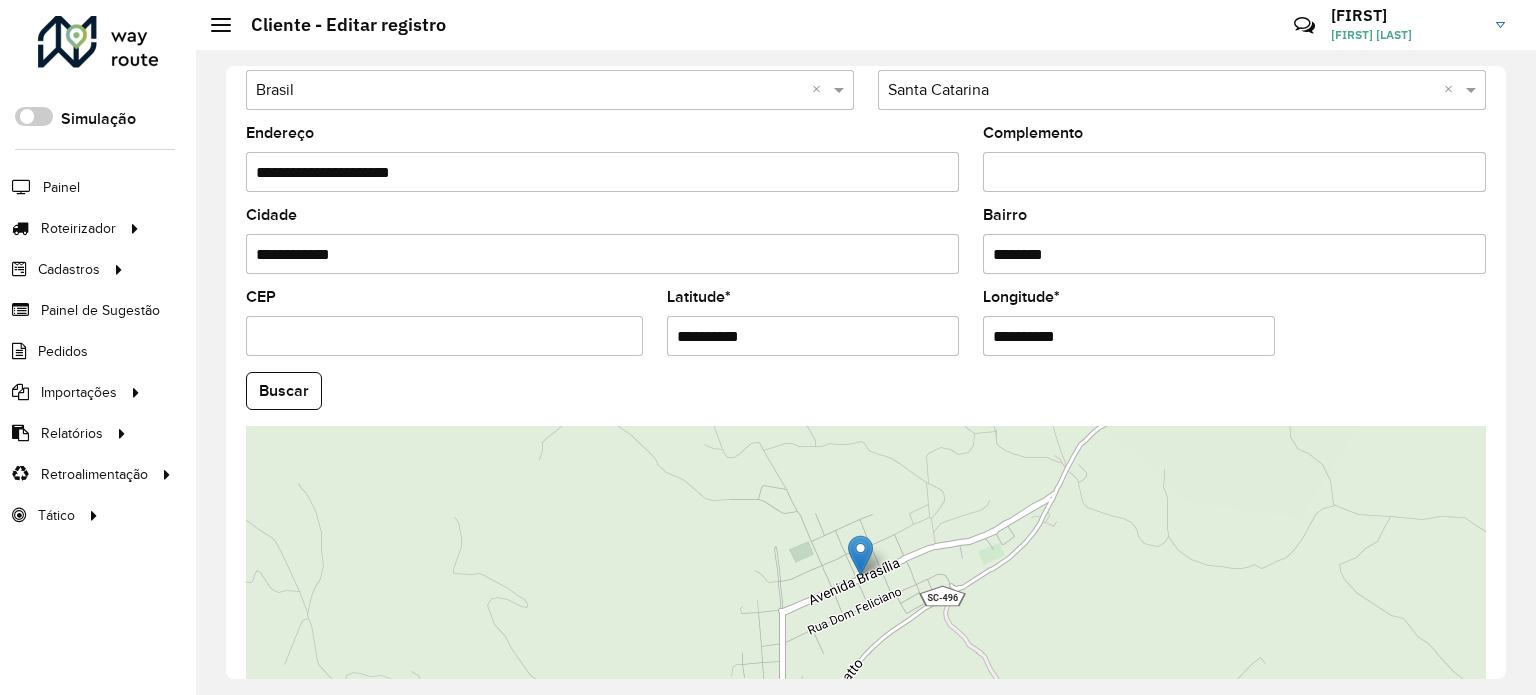 scroll, scrollTop: 784, scrollLeft: 0, axis: vertical 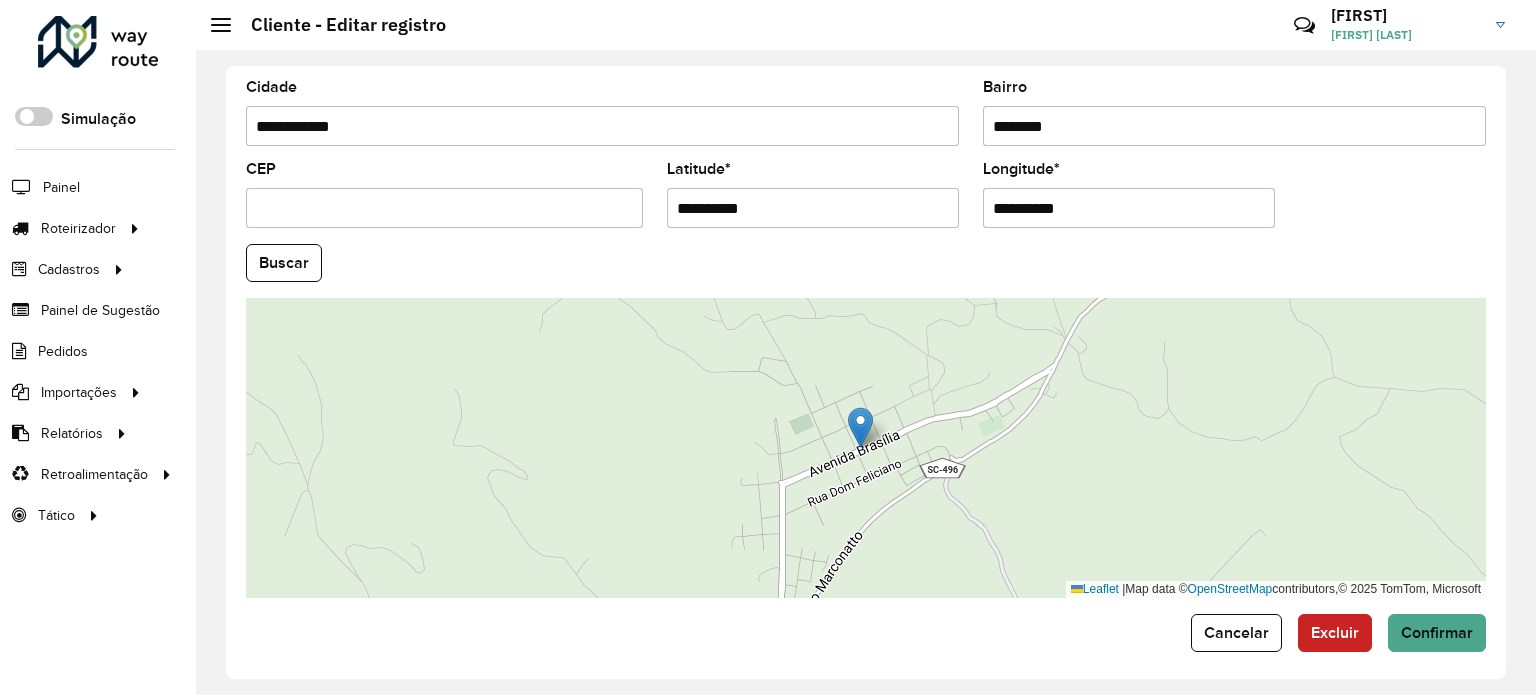 click on "**********" 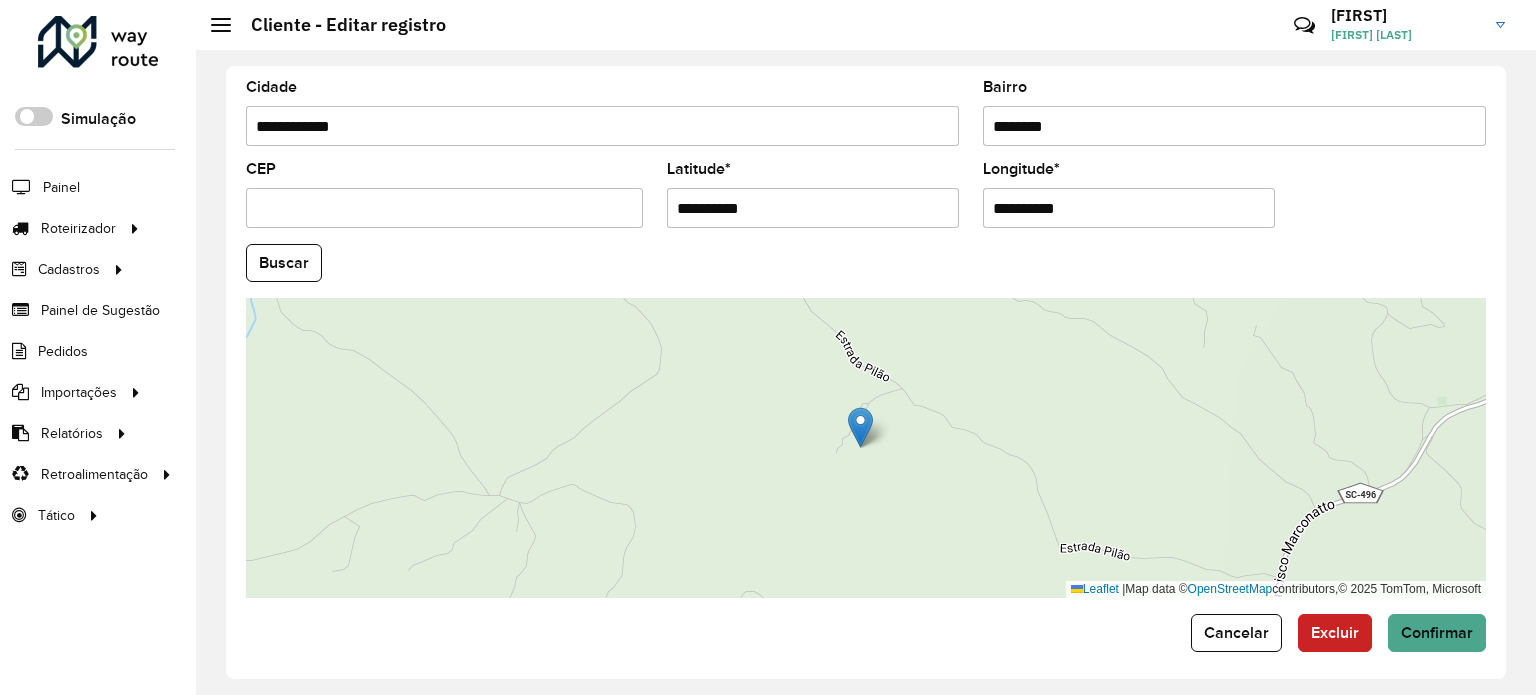 drag, startPoint x: 1106, startPoint y: 207, endPoint x: 899, endPoint y: 208, distance: 207.00241 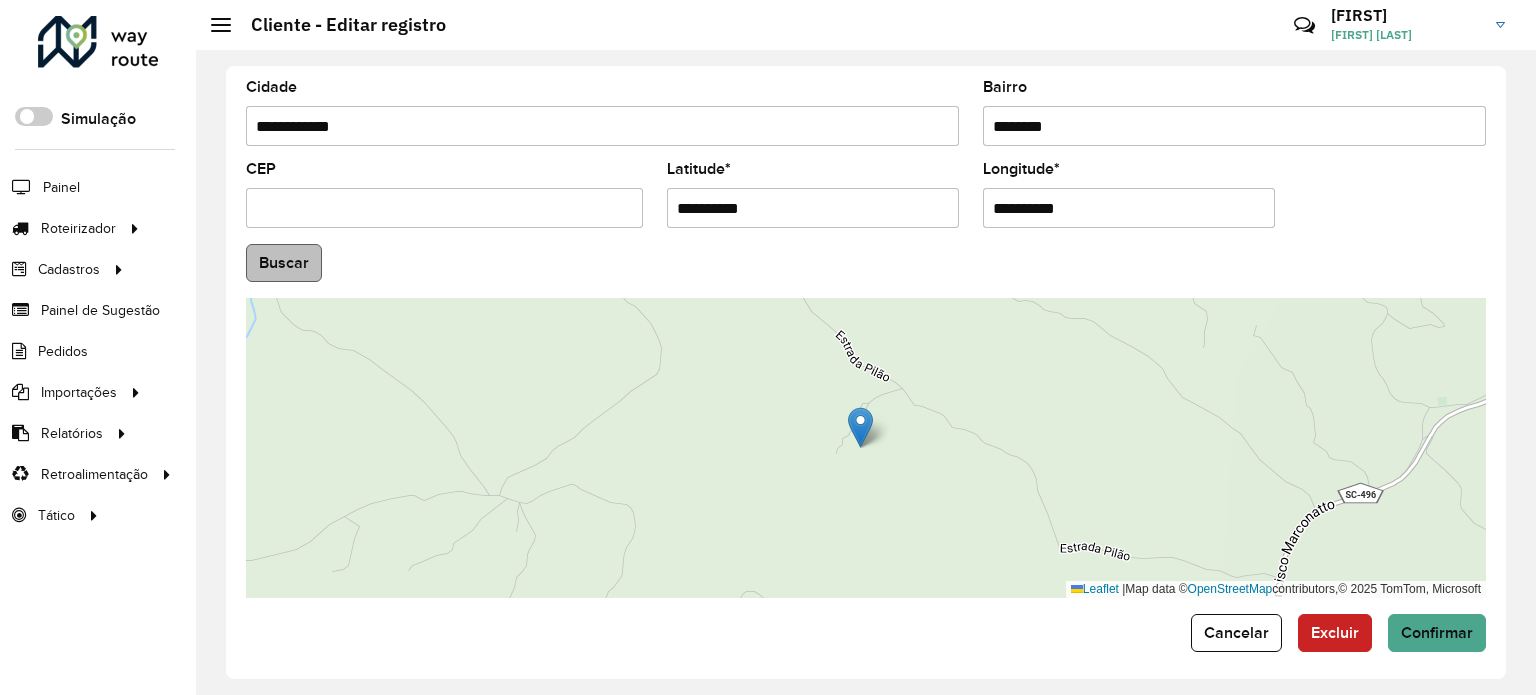 type on "**********" 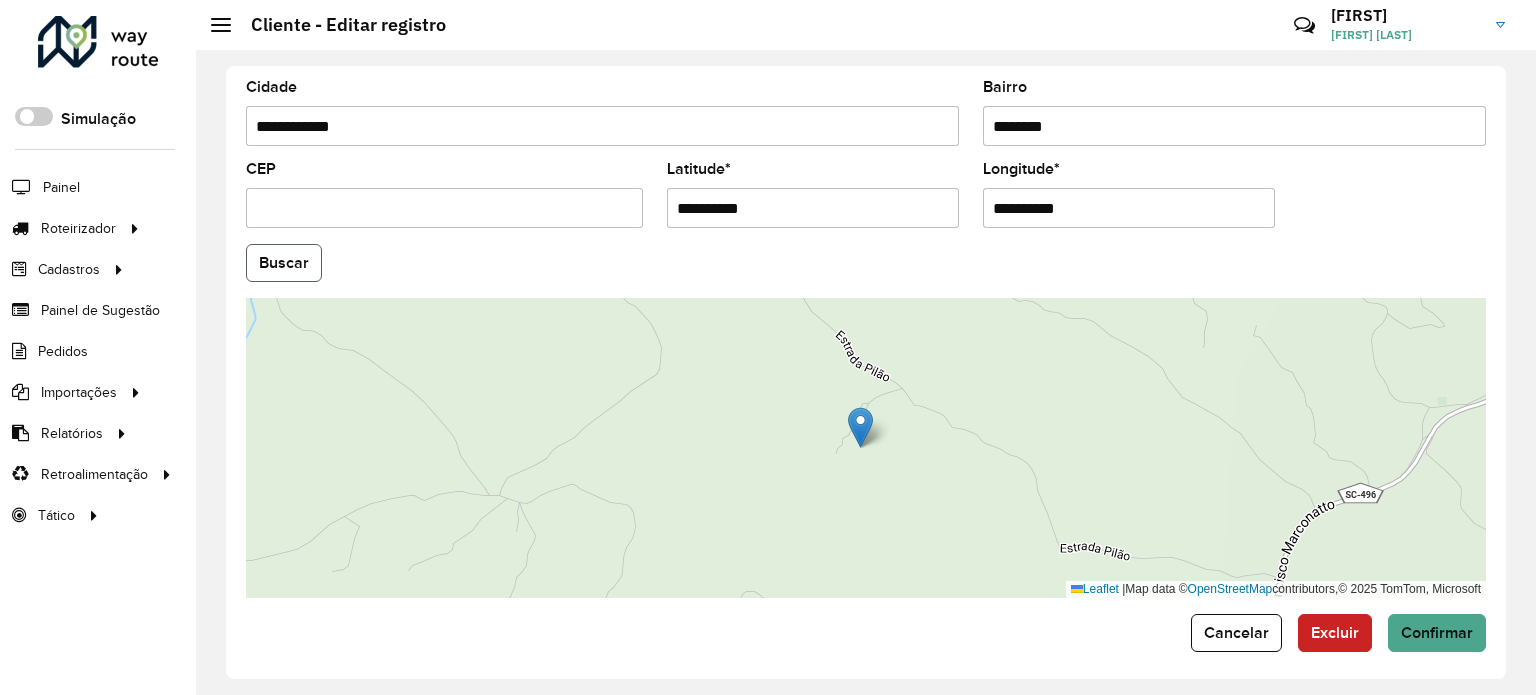 click on "Aguarde...  Pop-up bloqueado!  Seu navegador bloqueou automáticamente a abertura de uma nova janela.   Acesse as configurações e adicione o endereço do sistema a lista de permissão.   Fechar  Roteirizador AmbevTech Simulação Painel Roteirizador Entregas Vendas Cadastros Checkpoint Classificações de venda Cliente Consulta de setores Depósito Disponibilidade de veículos Fator tipo de produto Gabarito planner Grupo Rota Fator Tipo Produto Grupo de rotas exclusiva Grupo de setores Layout integração Modelo Parada Pedágio Perfil de Vendedor Ponto de apoio FAD Produto Restrição de Atendimento Planner Rodízio de placa Rota exclusiva FAD Rótulo Setor Setor Planner Tipo de cliente Tipo de veículo Tipo de veículo RN Transportadora Vendedor Veículo Painel de Sugestão Pedidos Importações Classificação e volume de venda Clientes Fator tipo produto Gabarito planner Grade de atendimento Janela de atendimento Localização Pedidos Restrição de Atendimento Planner Tempo de espera Vendedor Veículos" at bounding box center (768, 347) 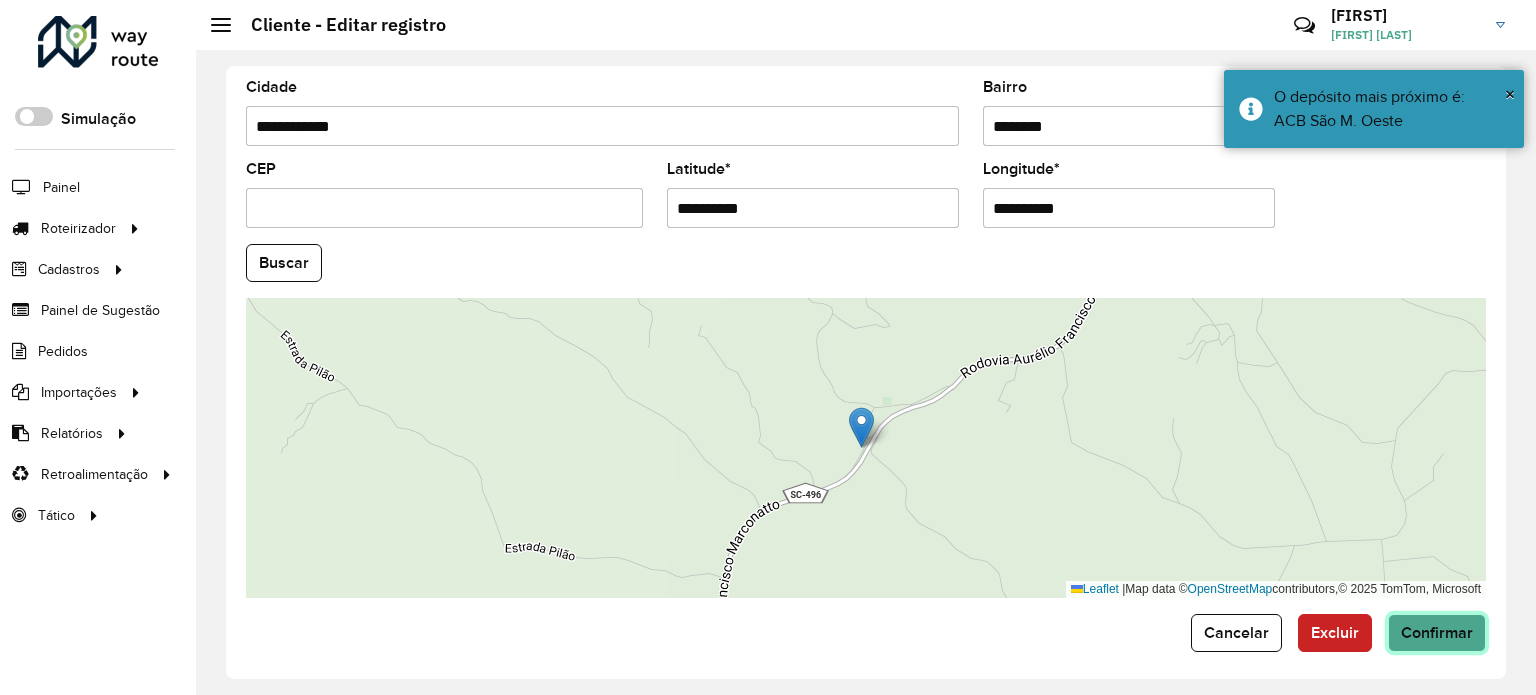 click on "Confirmar" 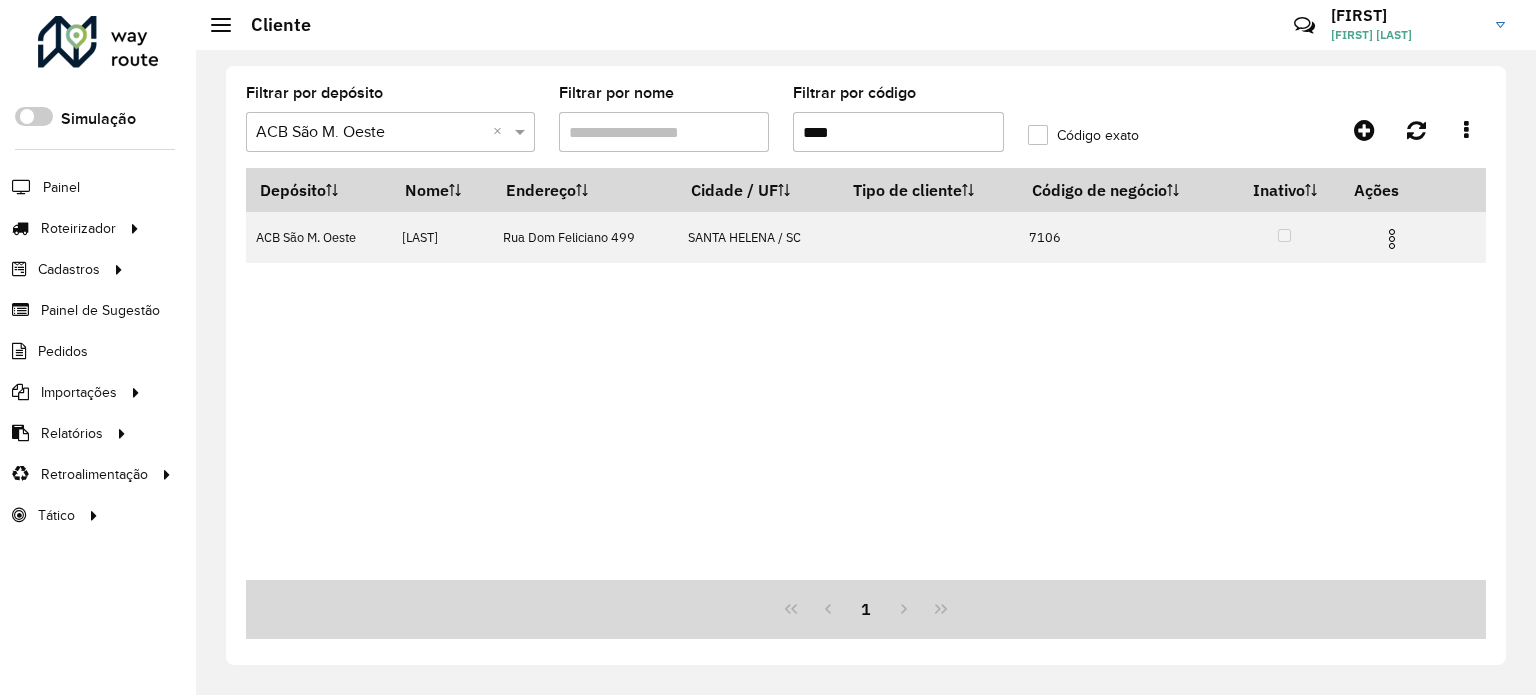 drag, startPoint x: 1148, startPoint y: 451, endPoint x: 840, endPoint y: 27, distance: 524.06104 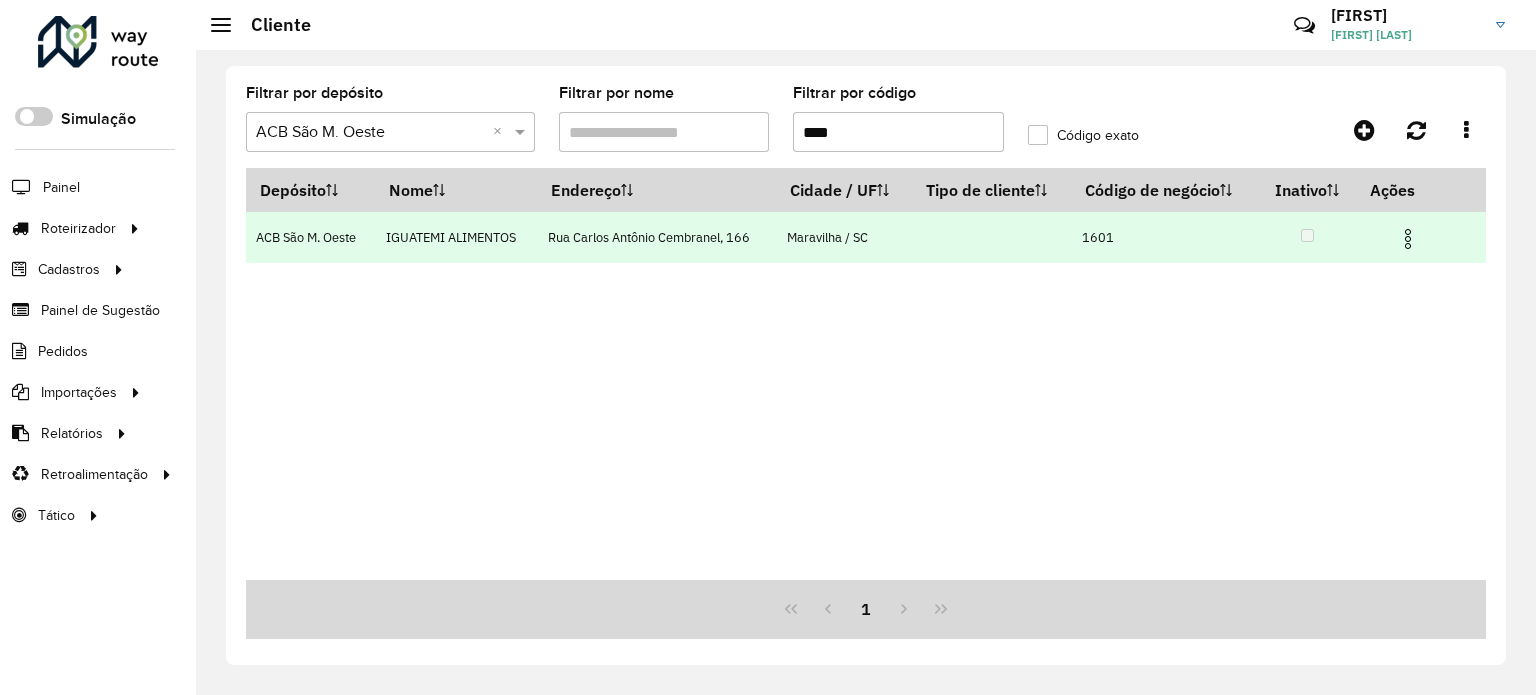 click at bounding box center (1408, 239) 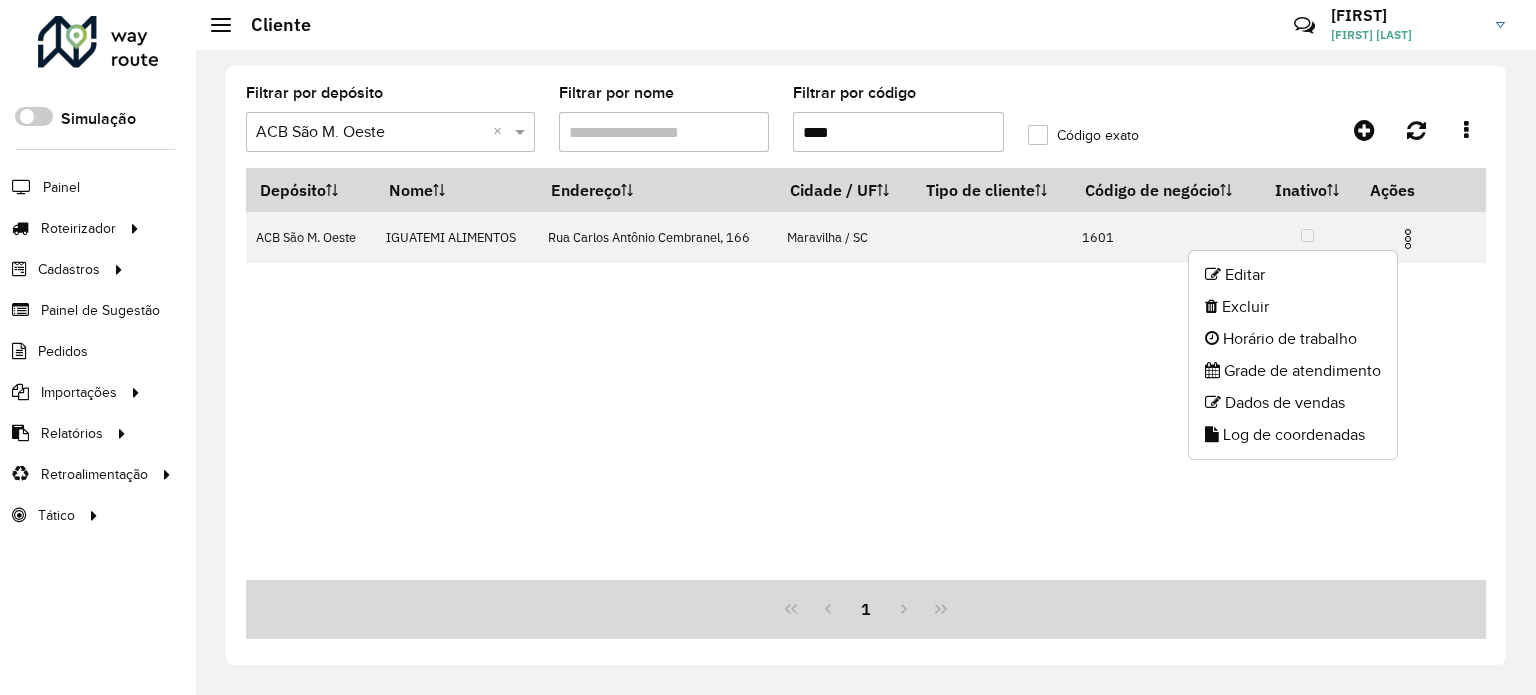 click on "Depósito   Nome   Endereço   Cidade / UF   Tipo de cliente   Código de negócio   Inativo   Ações   ACB São M. Oeste   IGUATEMI ALIMENTOS  Rua Carlos Antônio Cembranel, 166  Maravilha / SC      1601" at bounding box center (866, 374) 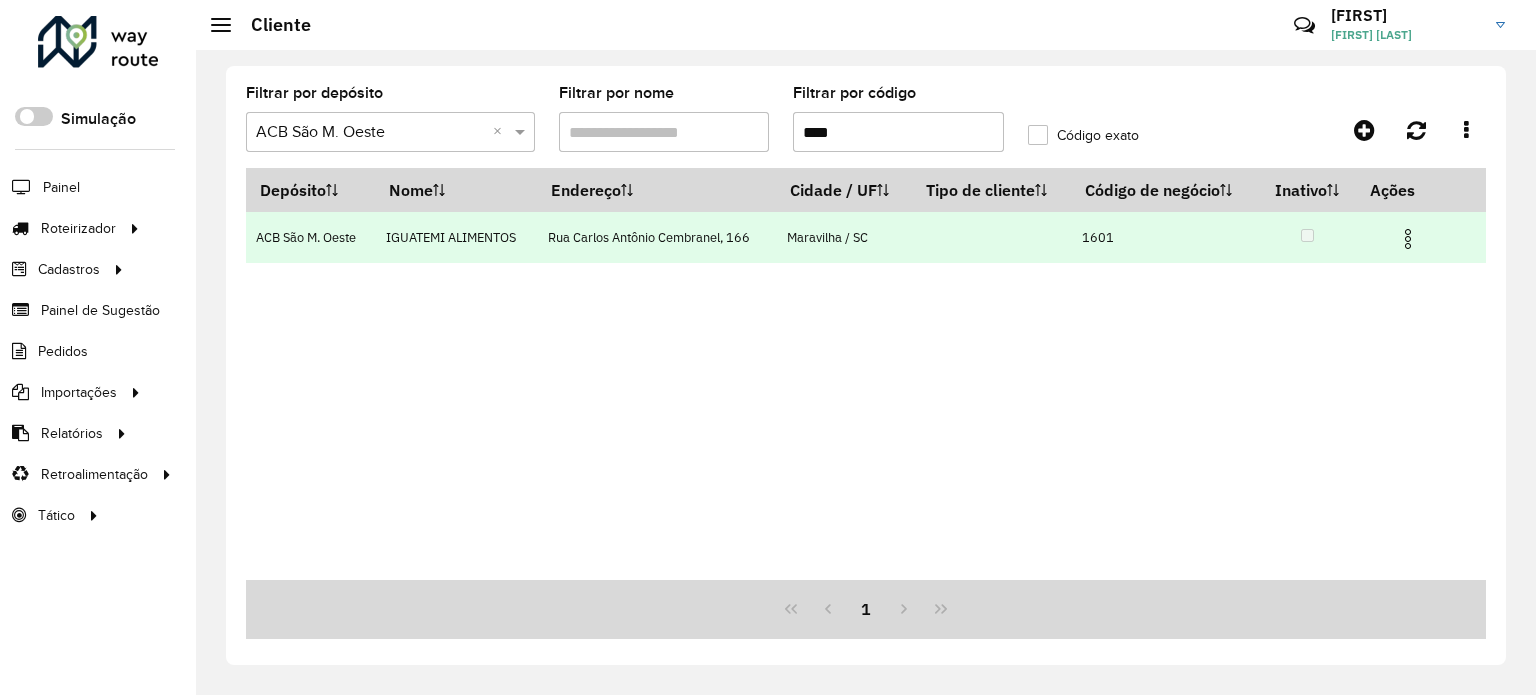 click at bounding box center [1408, 239] 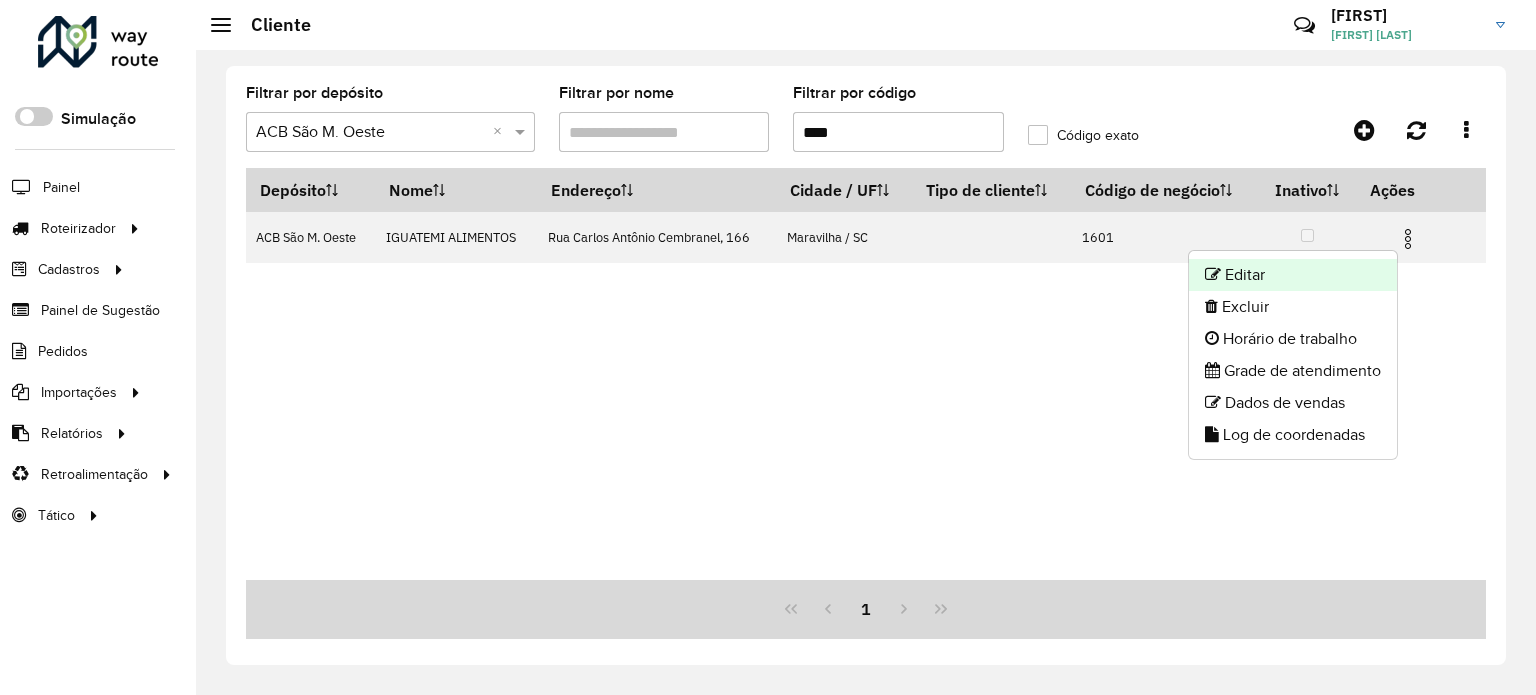 click on "Editar" 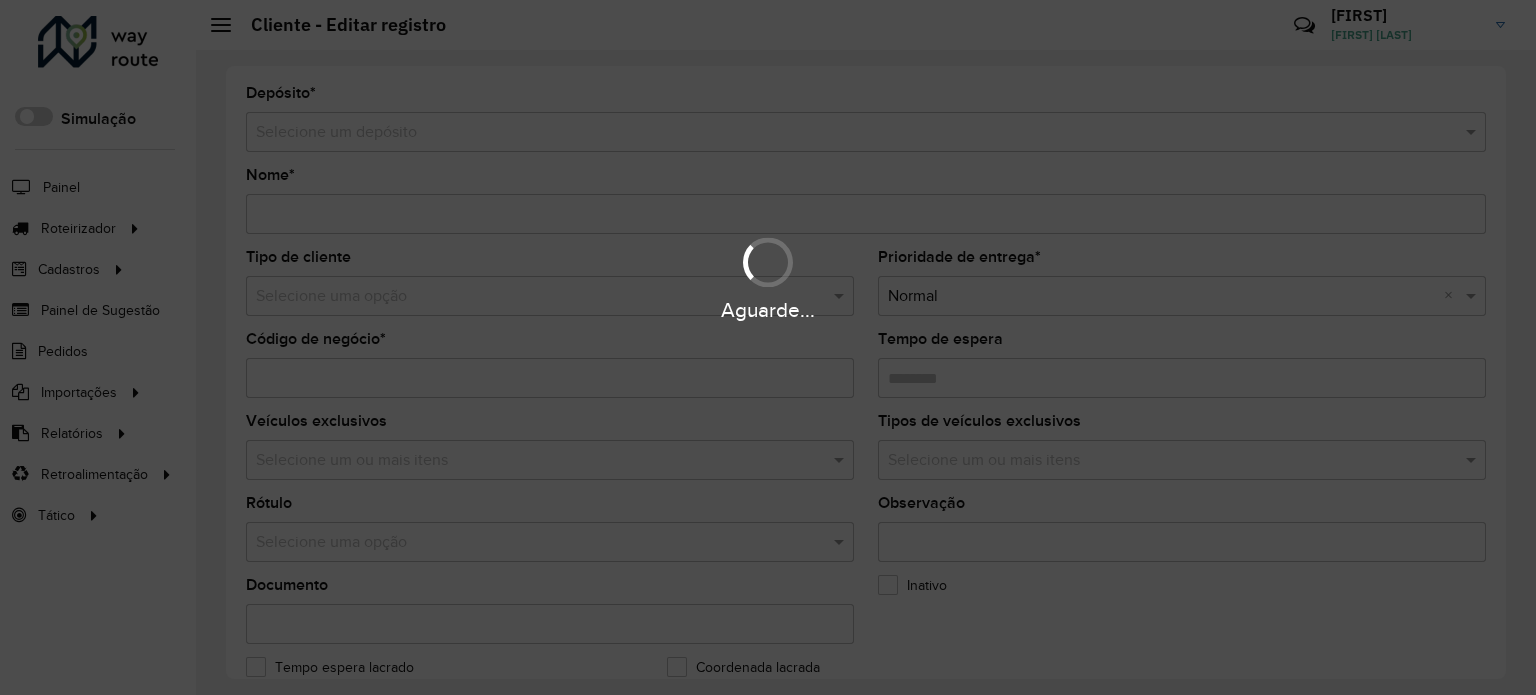 type on "**********" 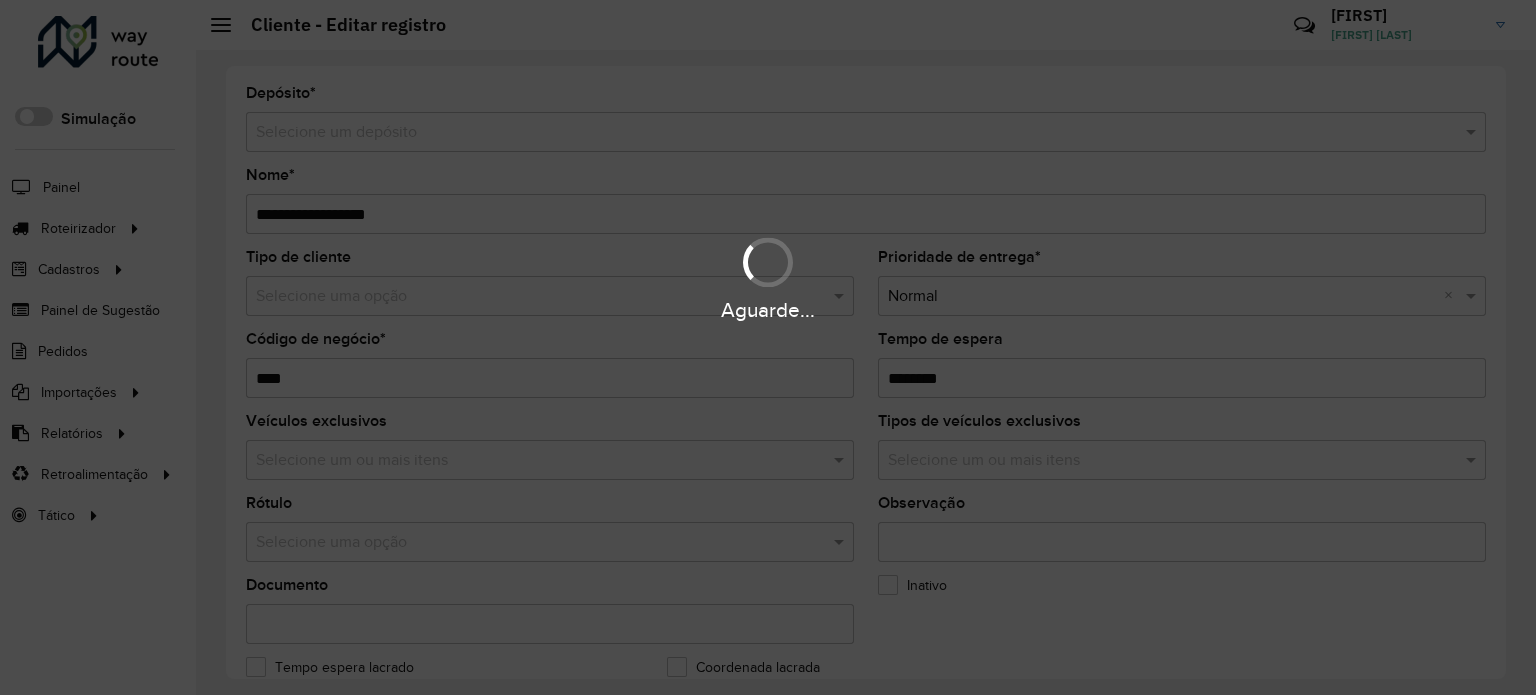 type on "**********" 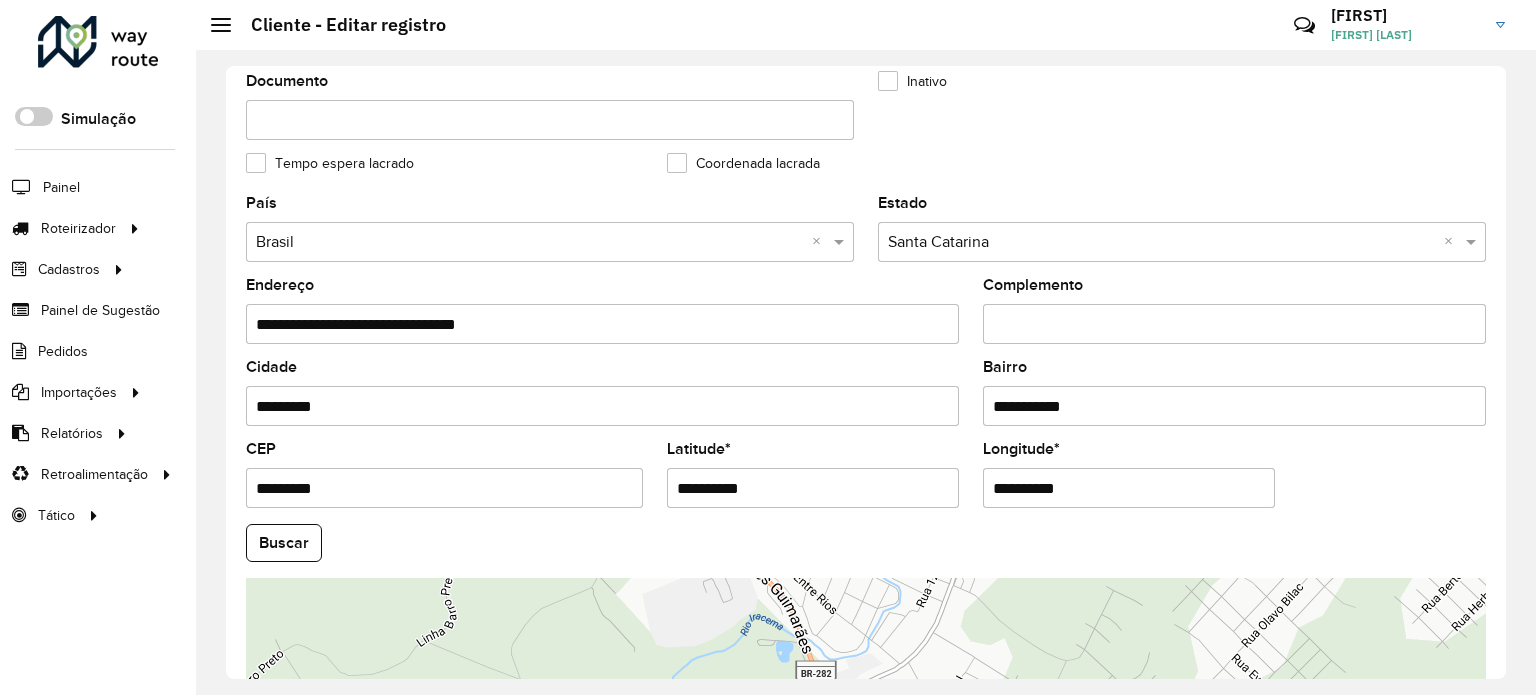 scroll, scrollTop: 600, scrollLeft: 0, axis: vertical 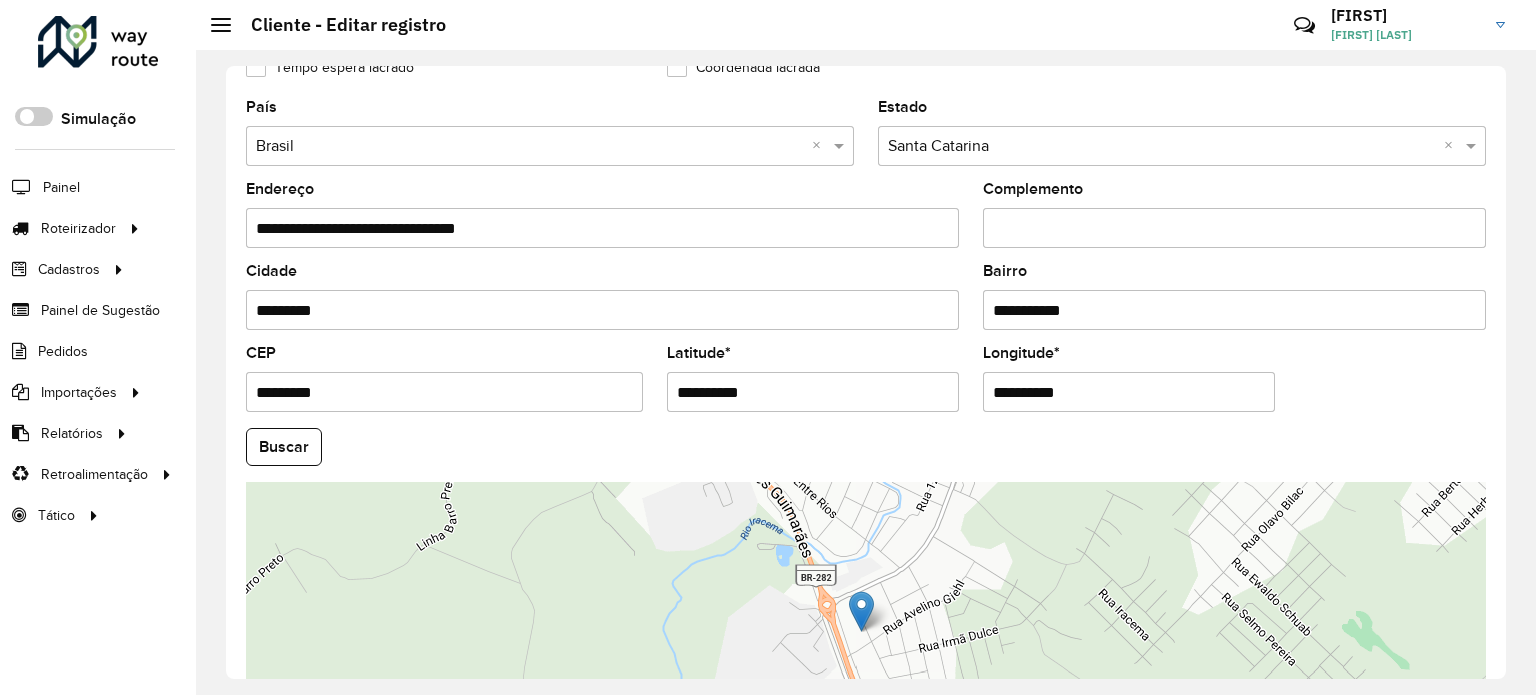 drag, startPoint x: 785, startPoint y: 390, endPoint x: 564, endPoint y: 393, distance: 221.02036 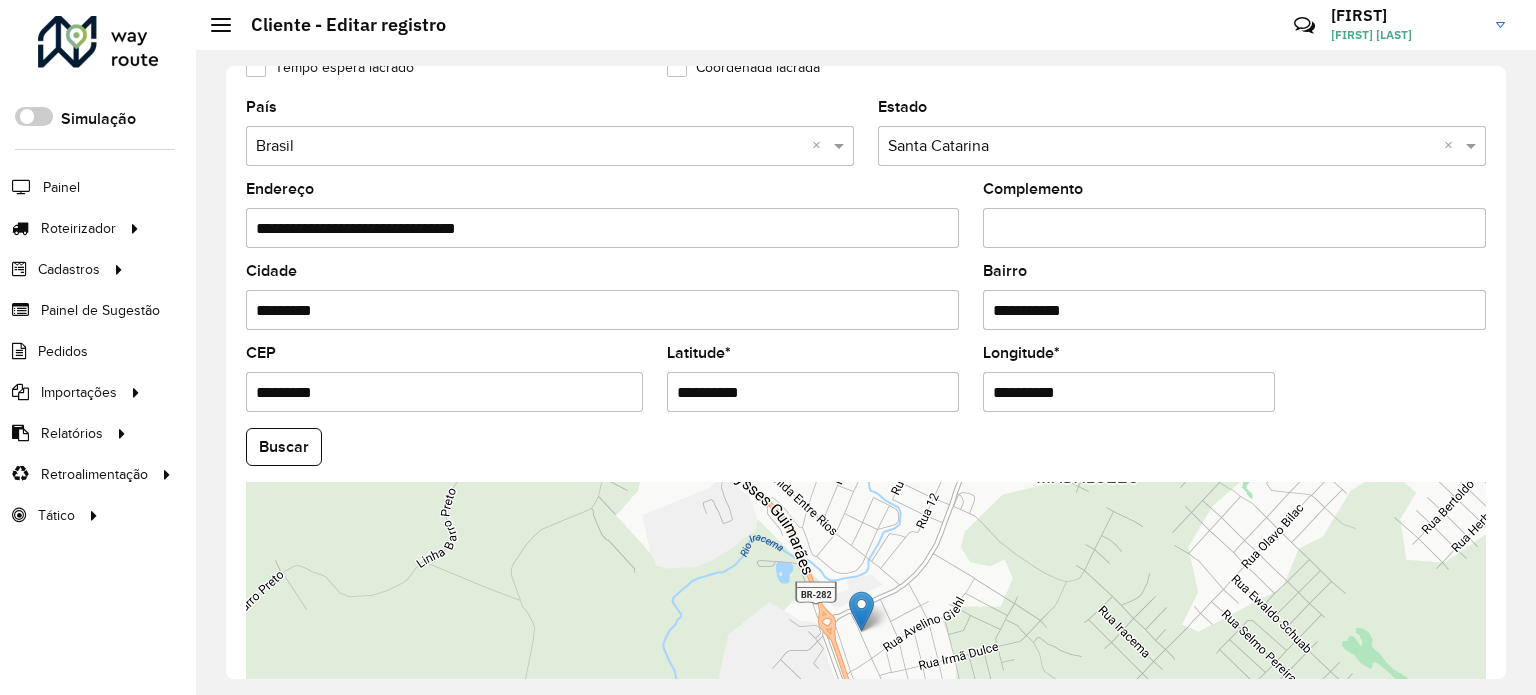 drag, startPoint x: 1101, startPoint y: 383, endPoint x: 914, endPoint y: 387, distance: 187.04277 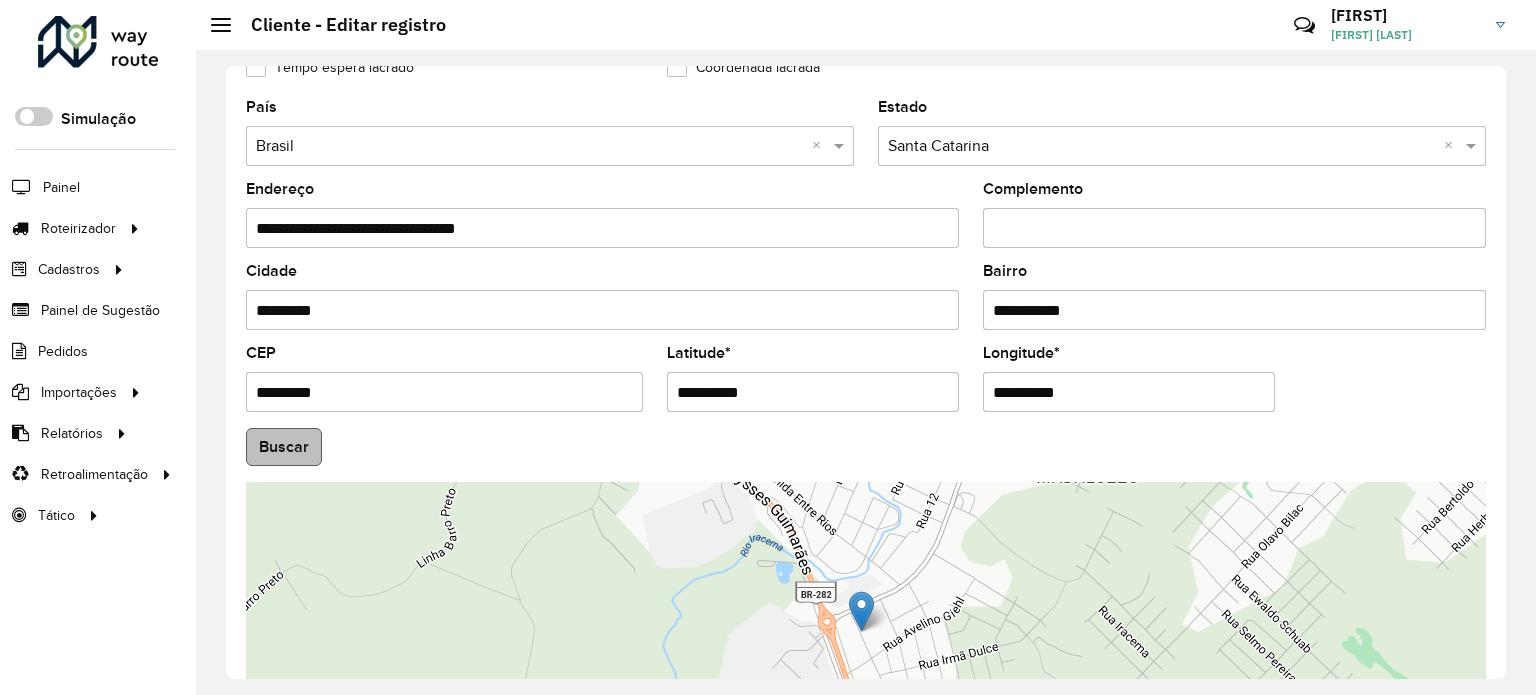 type on "**********" 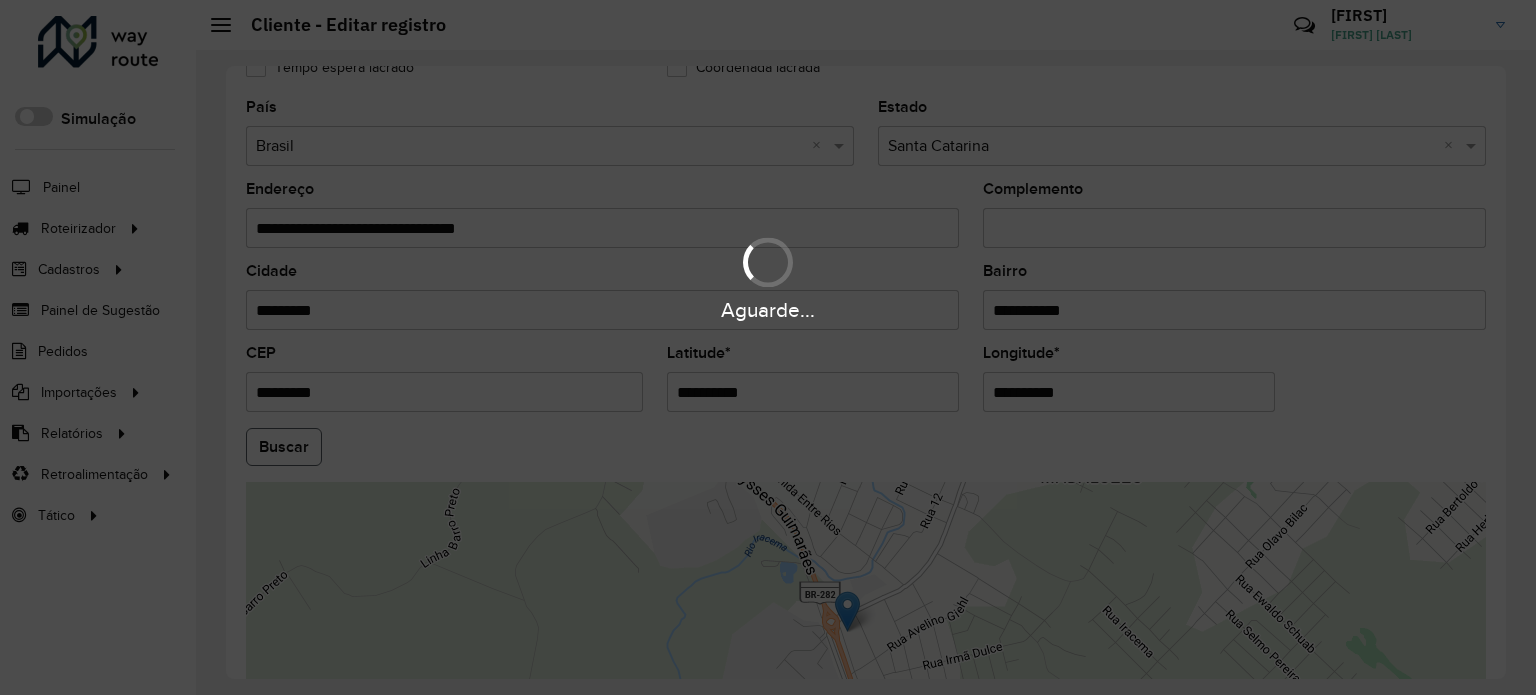 click on "Aguarde...  Pop-up bloqueado!  Seu navegador bloqueou automáticamente a abertura de uma nova janela.   Acesse as configurações e adicione o endereço do sistema a lista de permissão.   Fechar  Roteirizador AmbevTech Simulação Painel Roteirizador Entregas Vendas Cadastros Checkpoint Classificações de venda Cliente Consulta de setores Depósito Disponibilidade de veículos Fator tipo de produto Gabarito planner Grupo Rota Fator Tipo Produto Grupo de rotas exclusiva Grupo de setores Layout integração Modelo Parada Pedágio Perfil de Vendedor Ponto de apoio FAD Produto Restrição de Atendimento Planner Rodízio de placa Rota exclusiva FAD Rótulo Setor Setor Planner Tipo de cliente Tipo de veículo Tipo de veículo RN Transportadora Vendedor Veículo Painel de Sugestão Pedidos Importações Classificação e volume de venda Clientes Fator tipo produto Gabarito planner Grade de atendimento Janela de atendimento Localização Pedidos Restrição de Atendimento Planner Tempo de espera Vendedor Veículos" at bounding box center (768, 347) 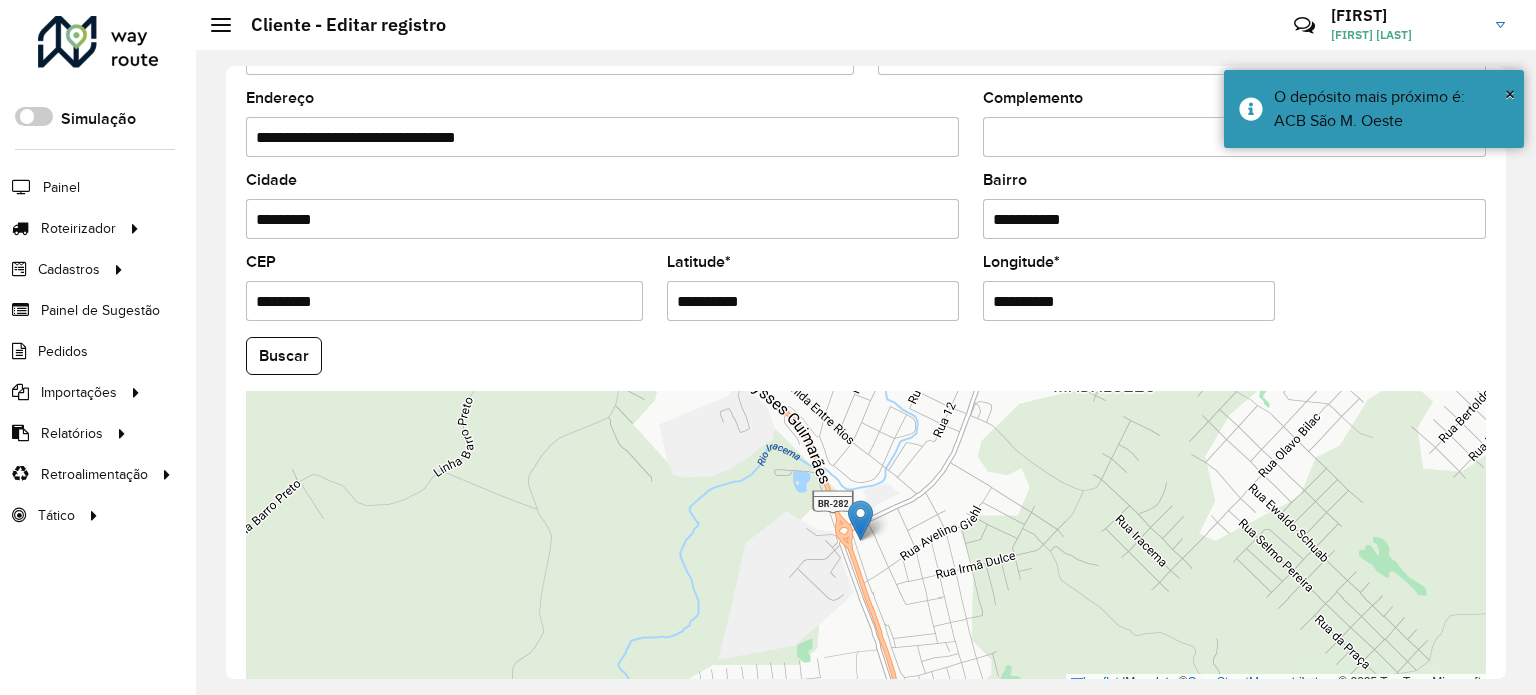 scroll, scrollTop: 784, scrollLeft: 0, axis: vertical 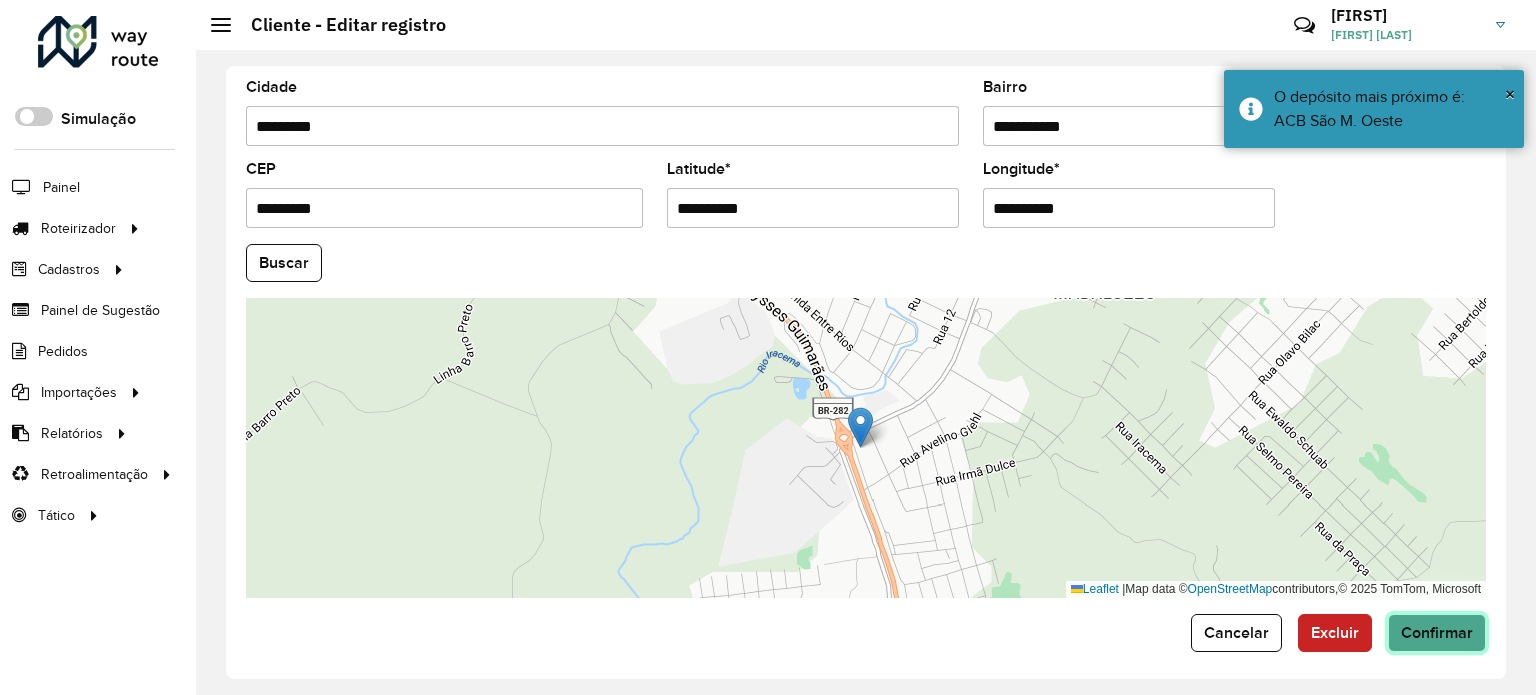 click on "Confirmar" 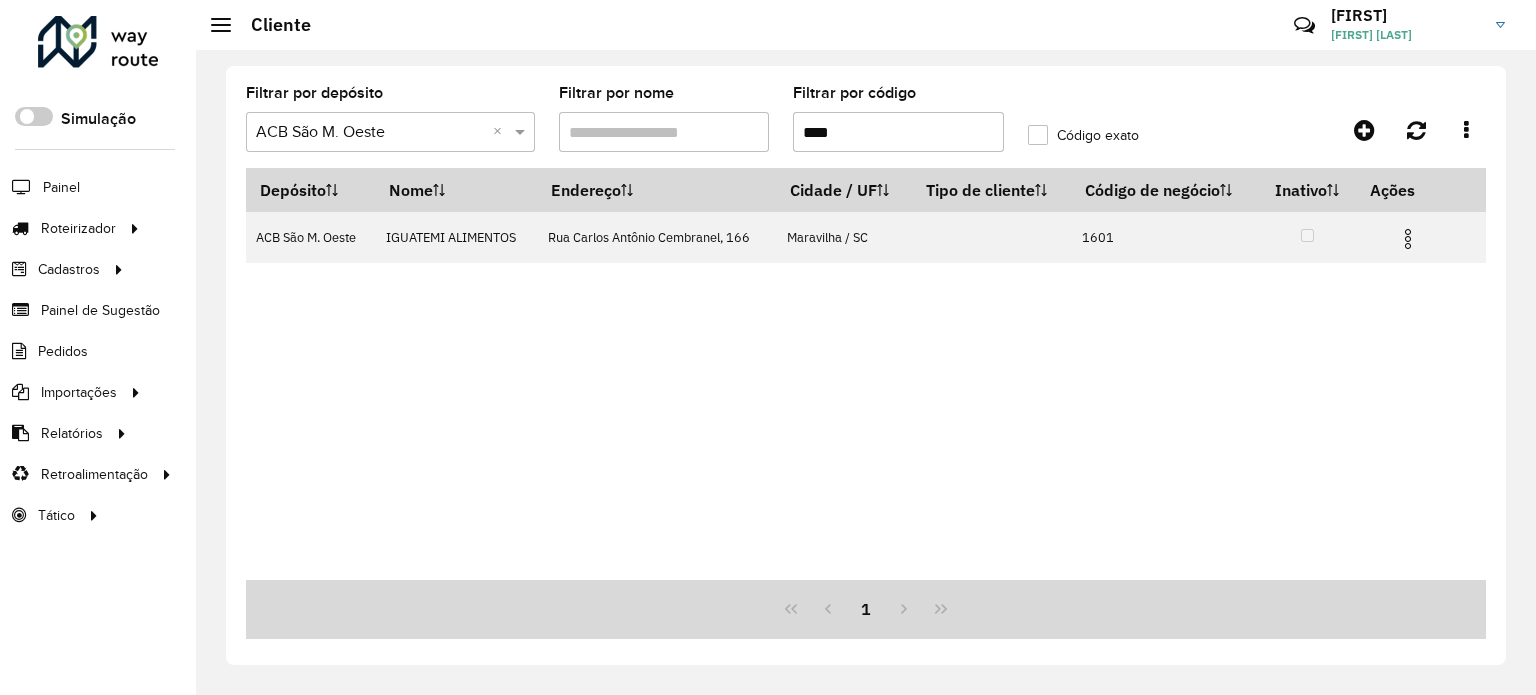drag, startPoint x: 813, startPoint y: 134, endPoint x: 759, endPoint y: 138, distance: 54.147945 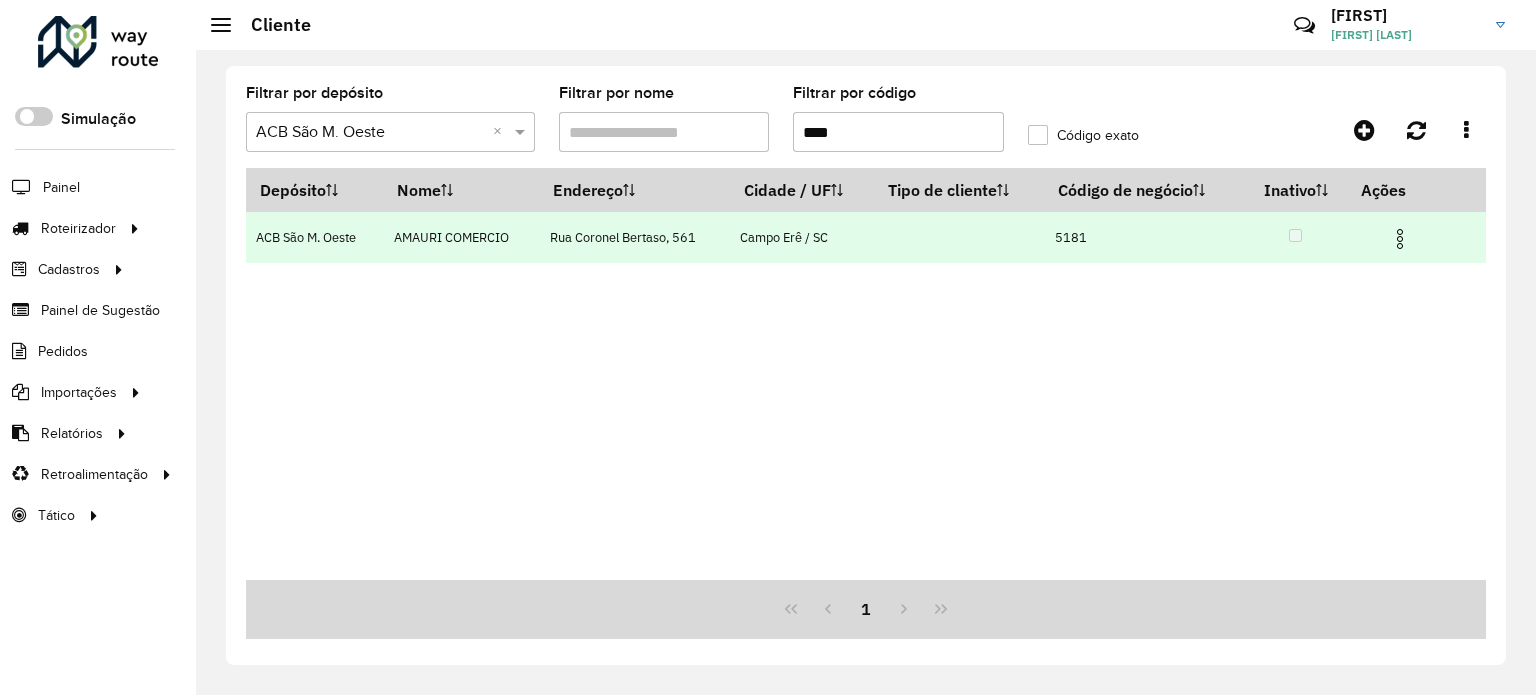 click at bounding box center [1400, 239] 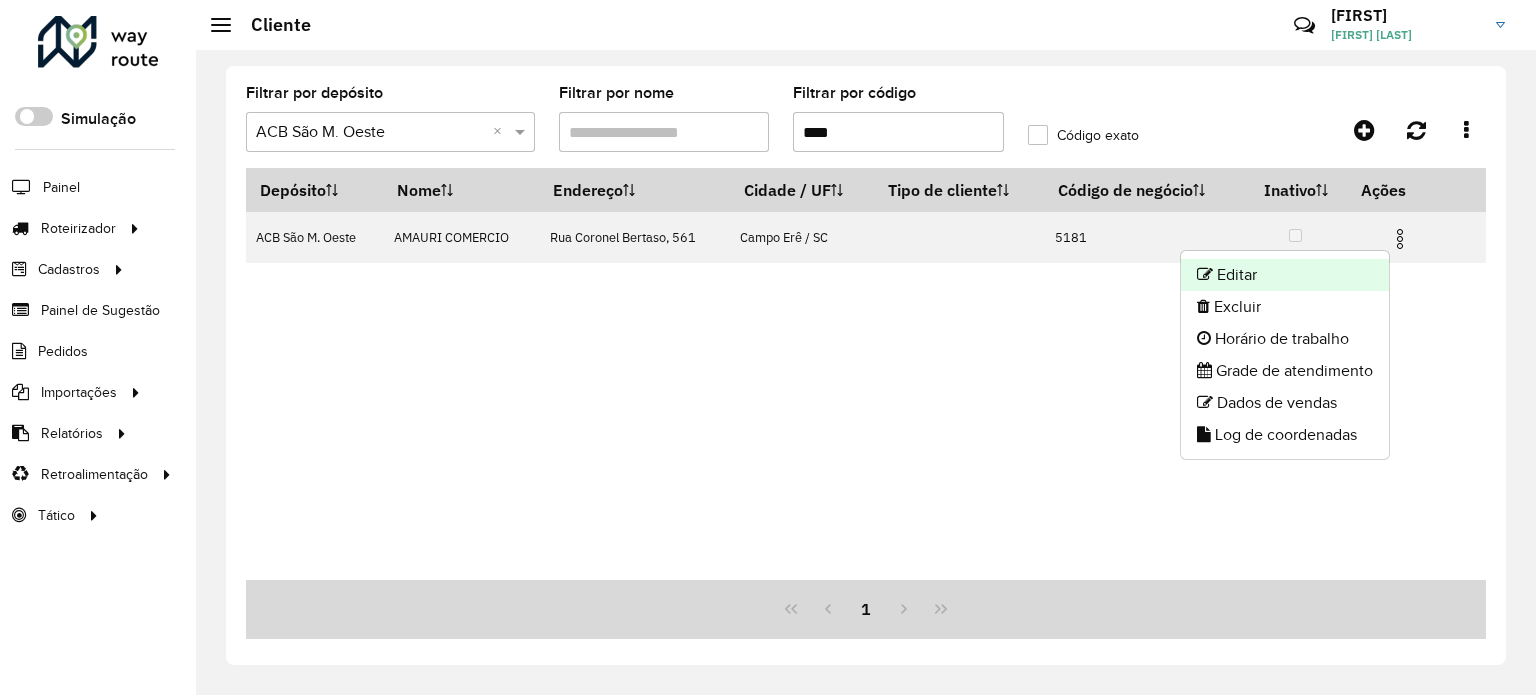 click on "Editar" 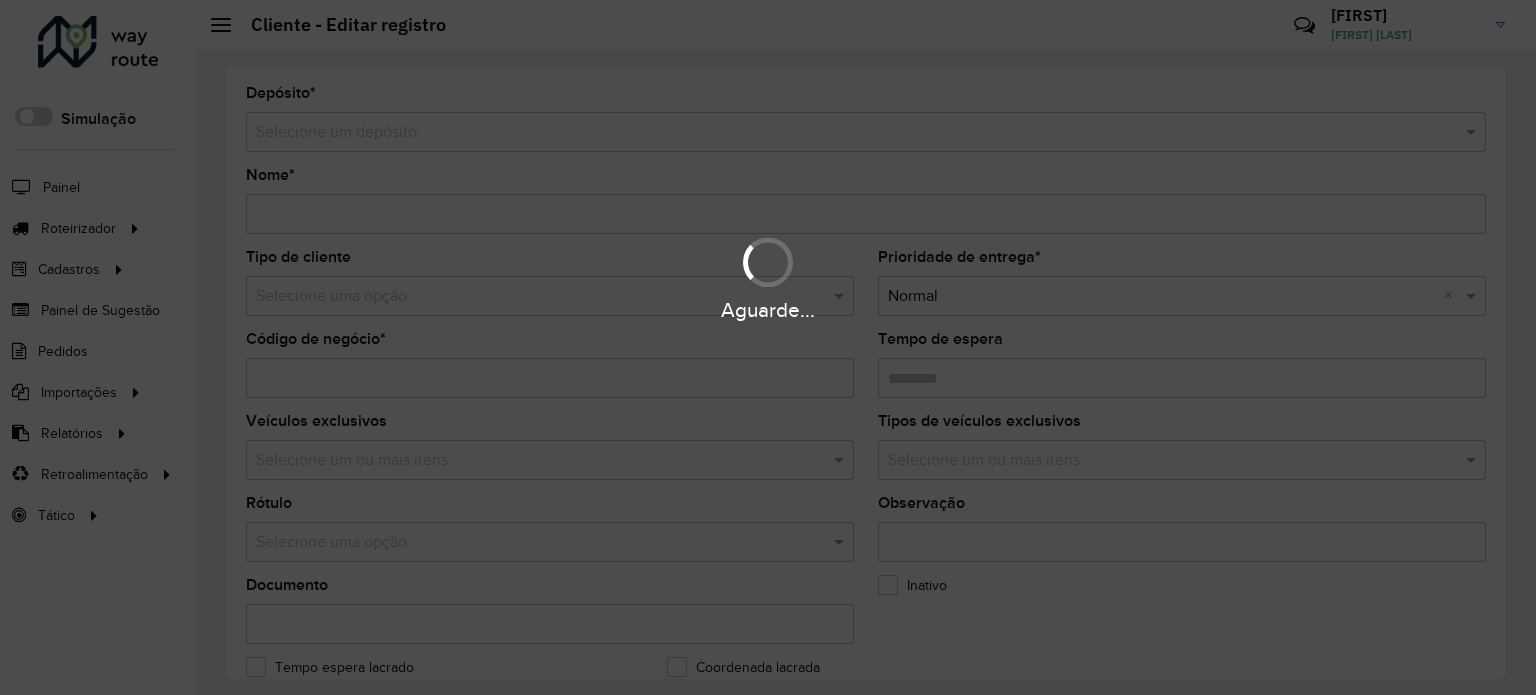 type on "**********" 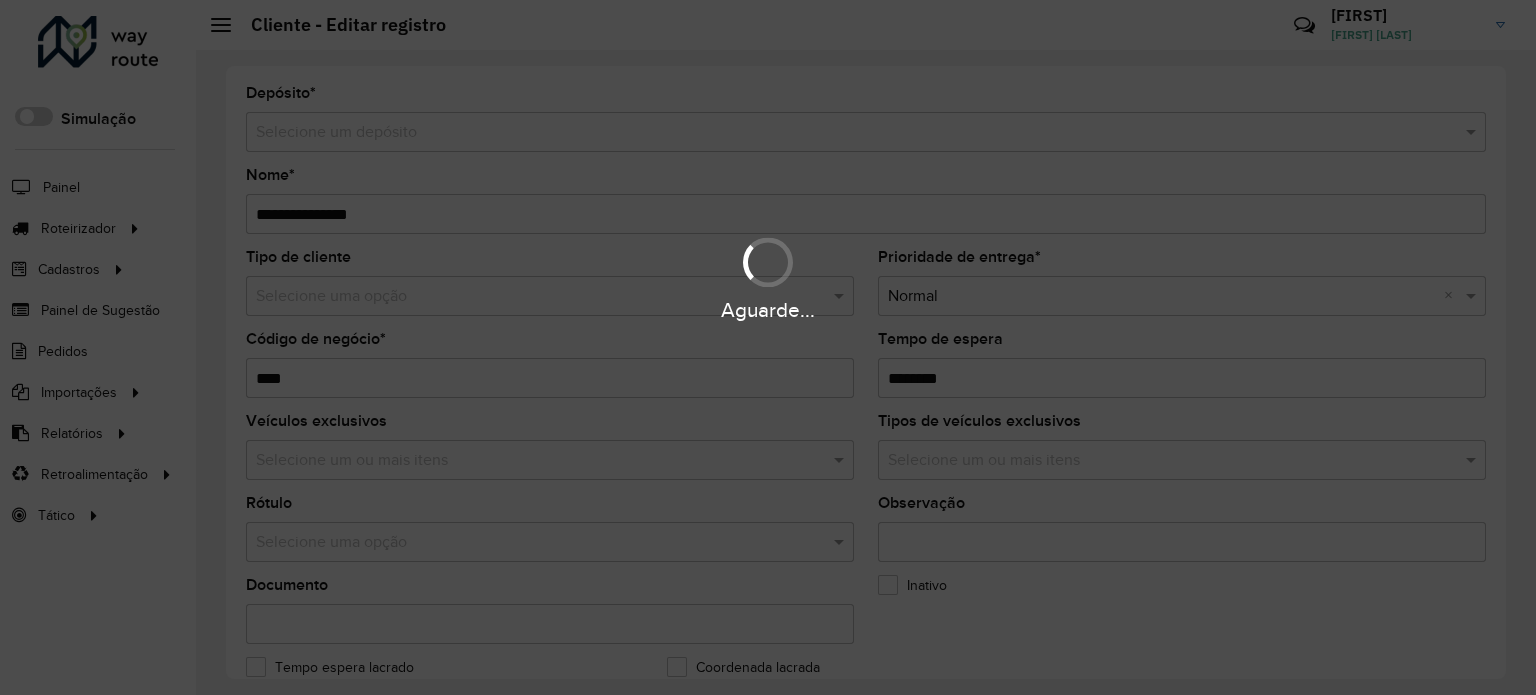 type on "*********" 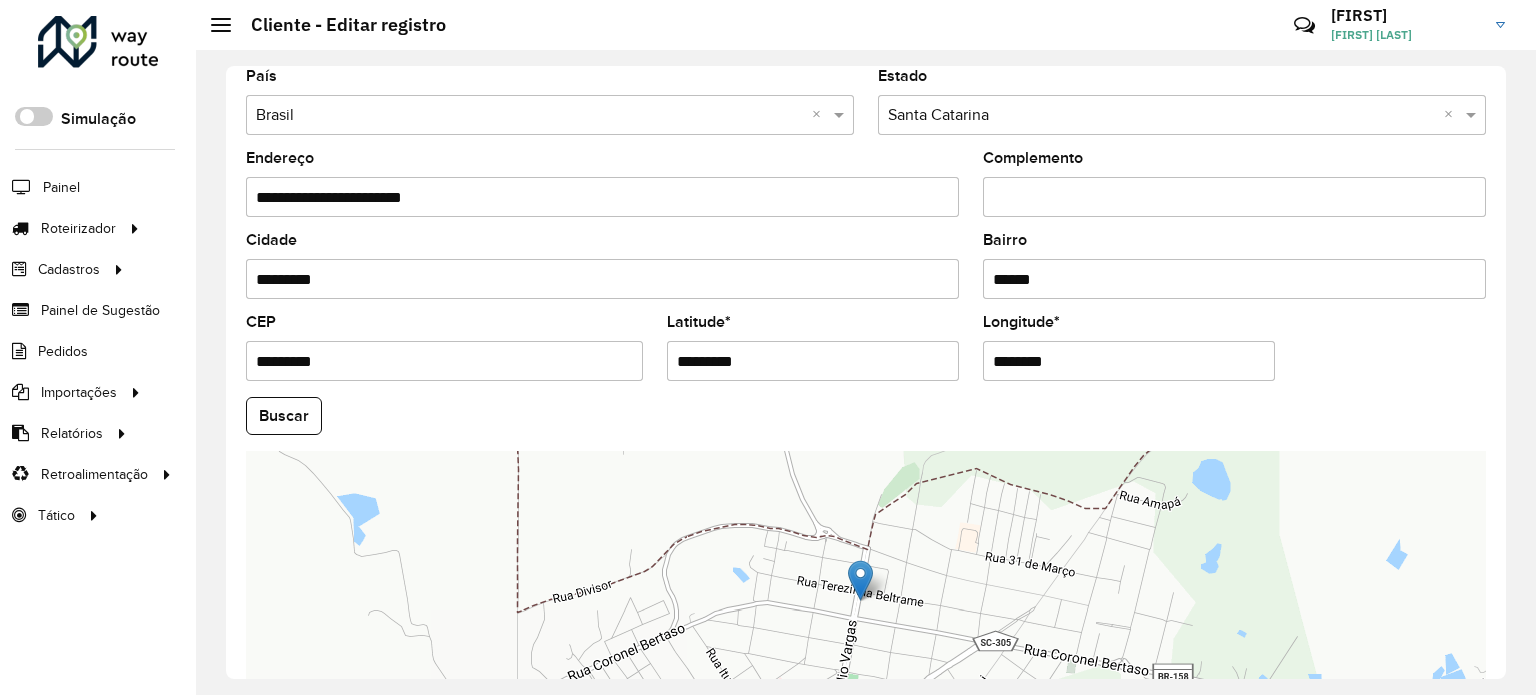 scroll, scrollTop: 700, scrollLeft: 0, axis: vertical 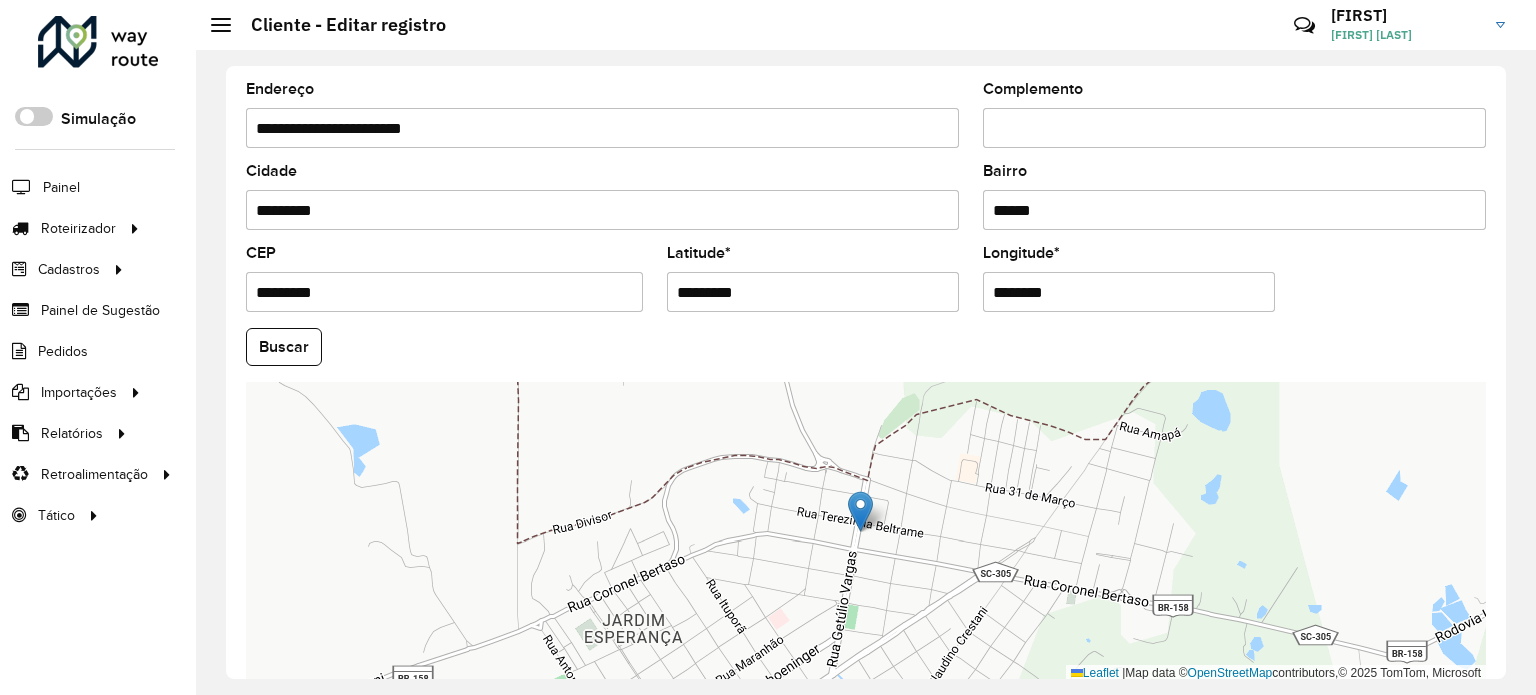drag, startPoint x: 805, startPoint y: 282, endPoint x: 602, endPoint y: 311, distance: 205.06097 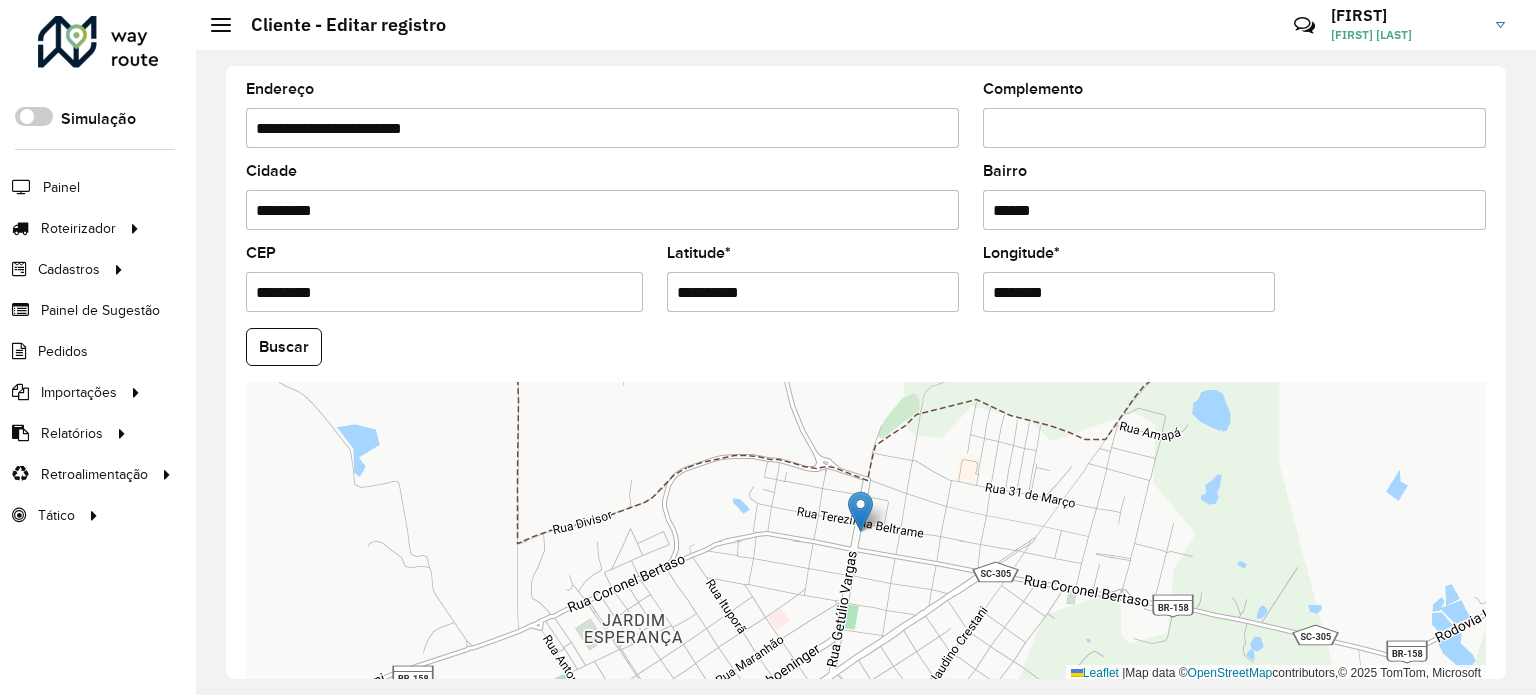 type on "**********" 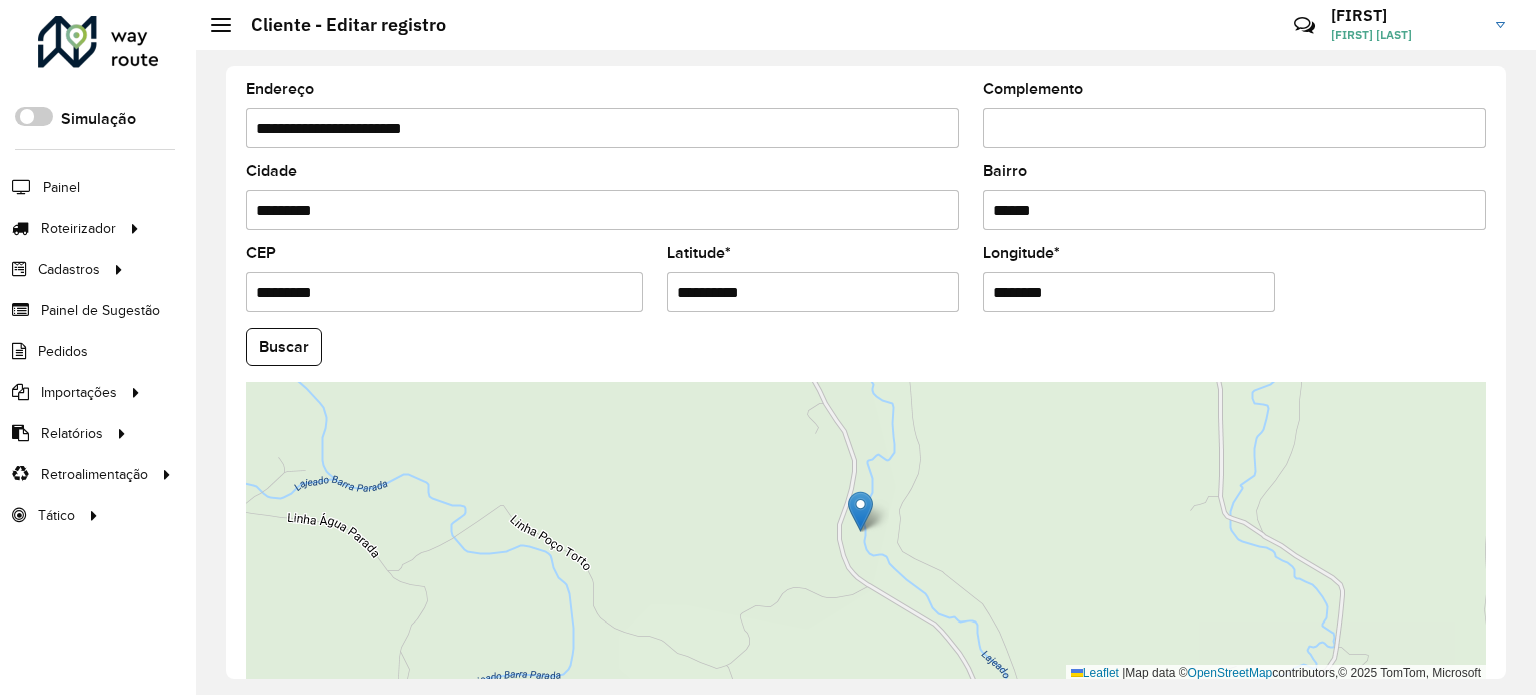 drag, startPoint x: 1062, startPoint y: 283, endPoint x: 944, endPoint y: 294, distance: 118.511604 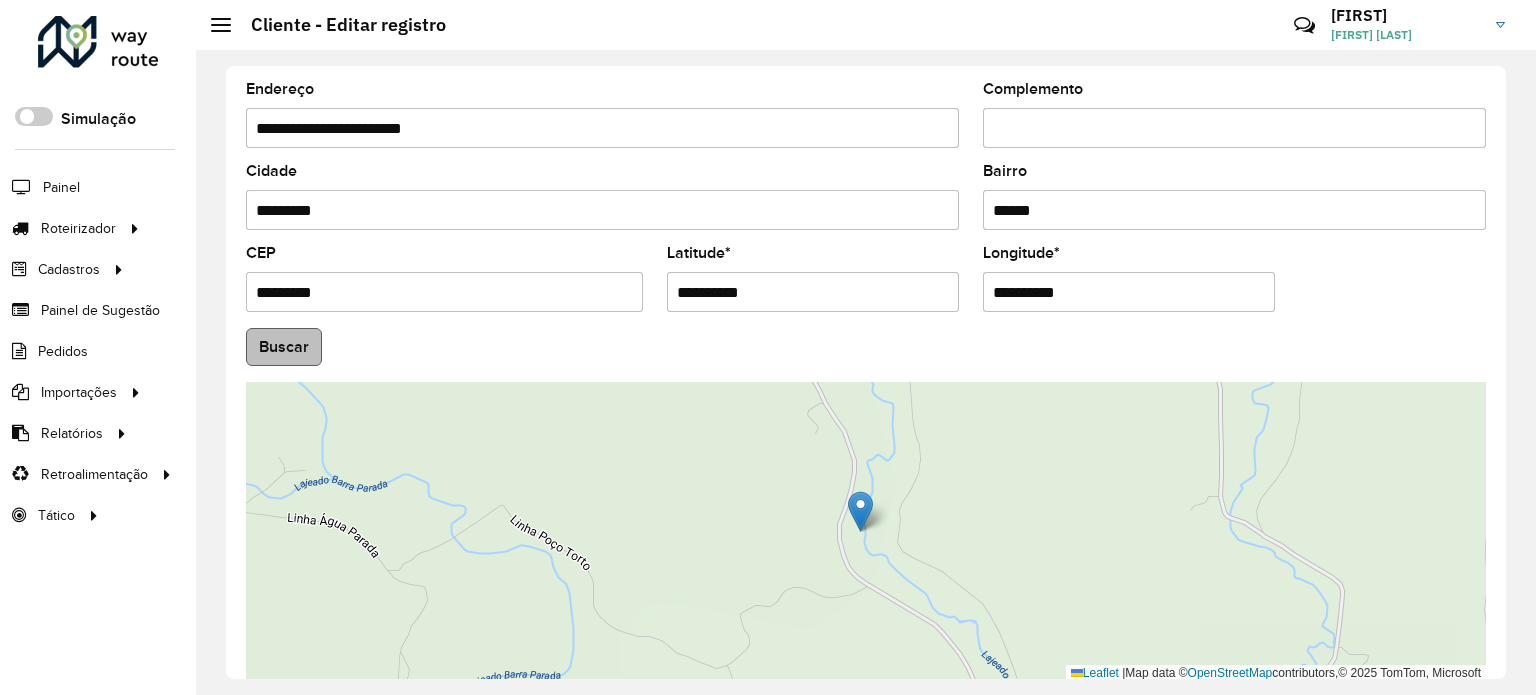 type on "**********" 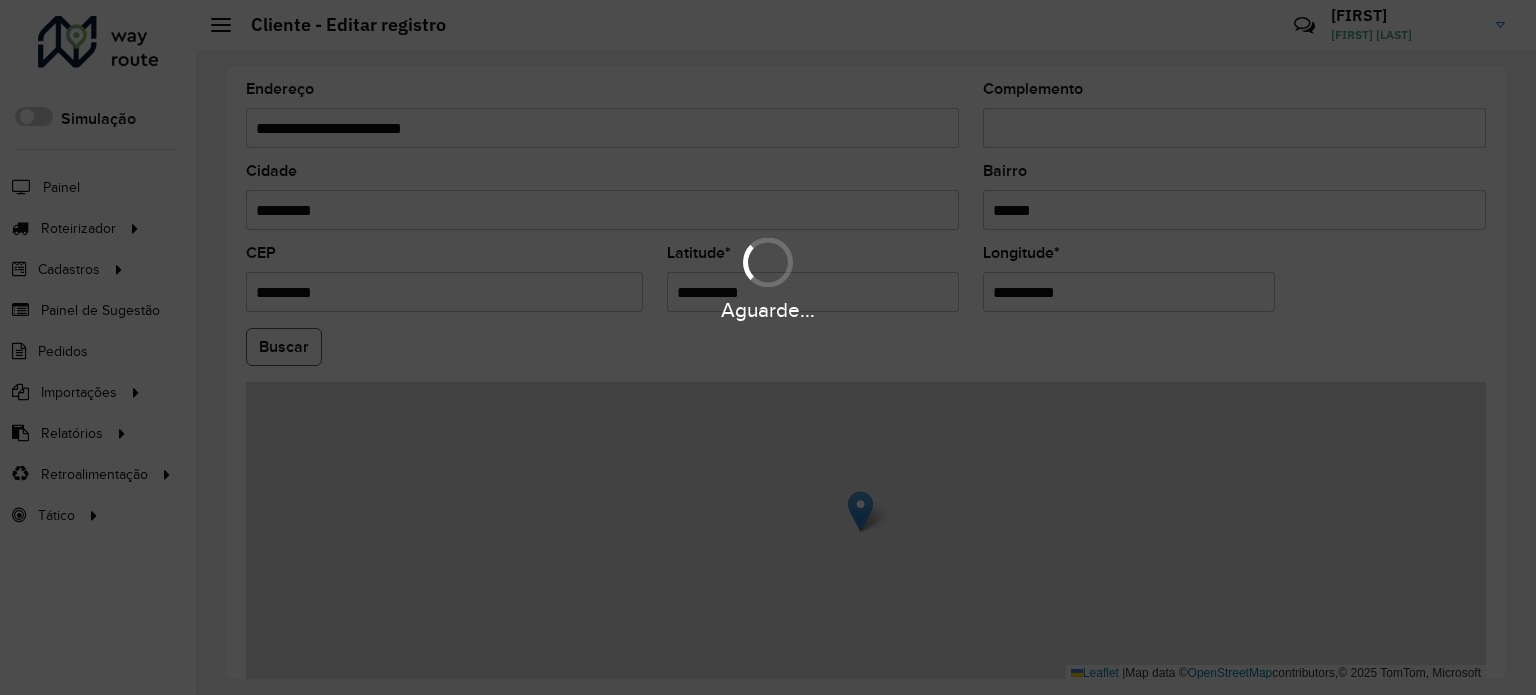 click on "Aguarde...  Pop-up bloqueado!  Seu navegador bloqueou automáticamente a abertura de uma nova janela.   Acesse as configurações e adicione o endereço do sistema a lista de permissão.   Fechar  Roteirizador AmbevTech Simulação Painel Roteirizador Entregas Vendas Cadastros Checkpoint Classificações de venda Cliente Consulta de setores Depósito Disponibilidade de veículos Fator tipo de produto Gabarito planner Grupo Rota Fator Tipo Produto Grupo de rotas exclusiva Grupo de setores Layout integração Modelo Parada Pedágio Perfil de Vendedor Ponto de apoio FAD Produto Restrição de Atendimento Planner Rodízio de placa Rota exclusiva FAD Rótulo Setor Setor Planner Tipo de cliente Tipo de veículo Tipo de veículo RN Transportadora Vendedor Veículo Painel de Sugestão Pedidos Importações Classificação e volume de venda Clientes Fator tipo produto Gabarito planner Grade de atendimento Janela de atendimento Localização Pedidos Restrição de Atendimento Planner Tempo de espera Vendedor Veículos" at bounding box center (768, 347) 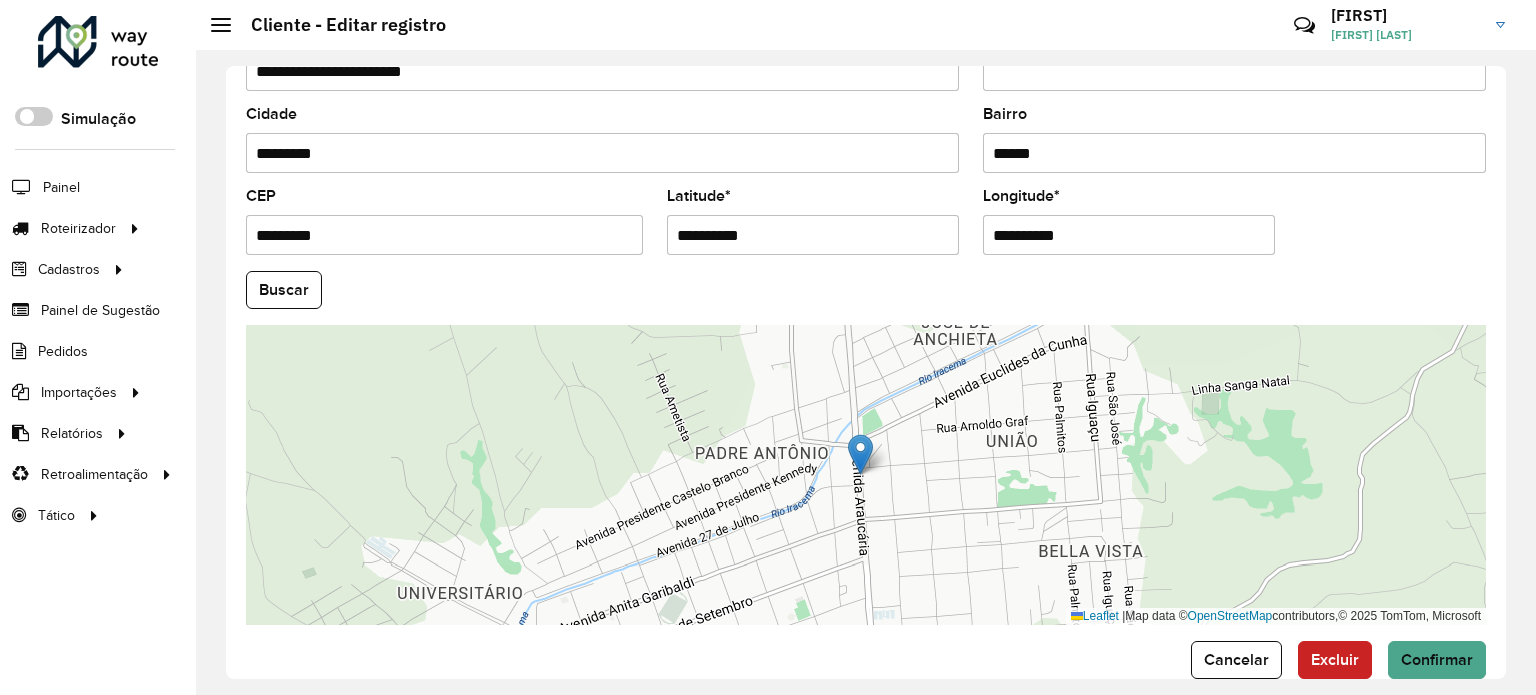 scroll, scrollTop: 784, scrollLeft: 0, axis: vertical 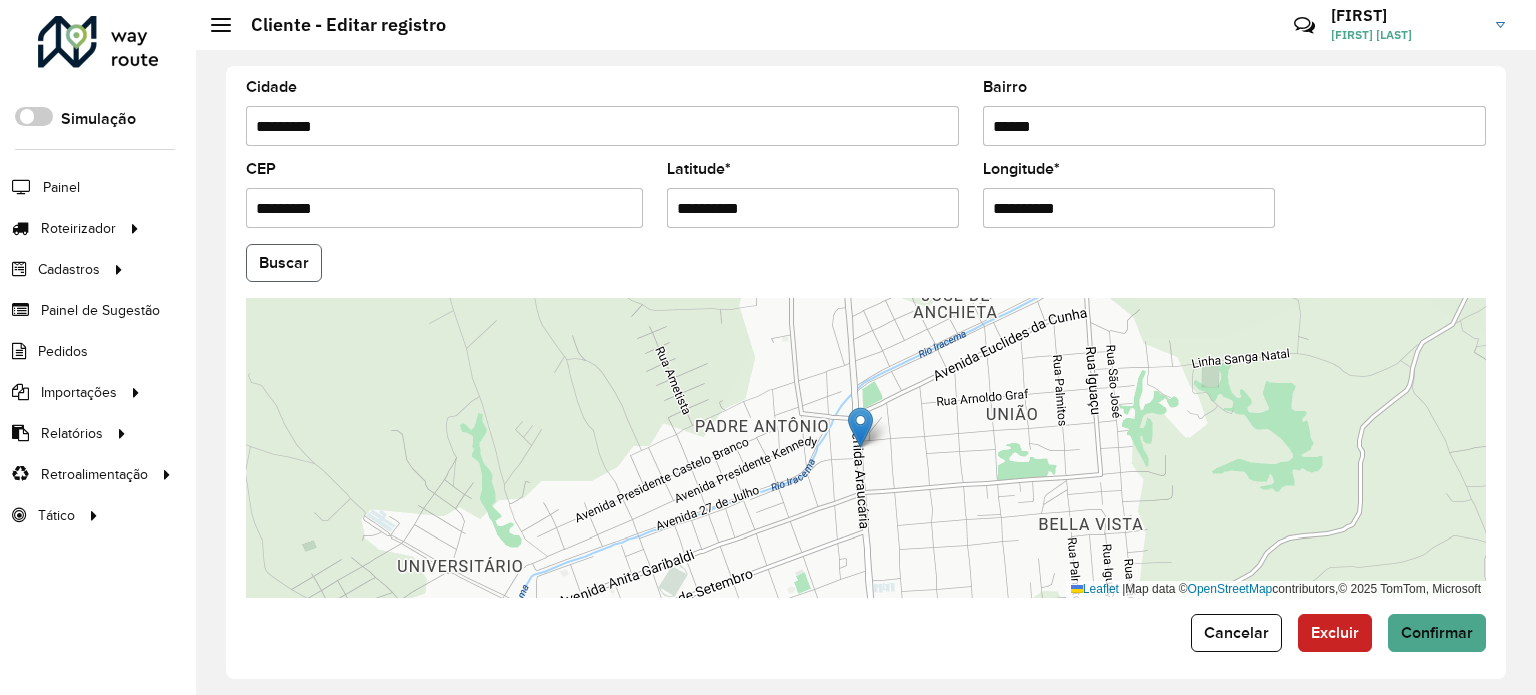 click on "Buscar" 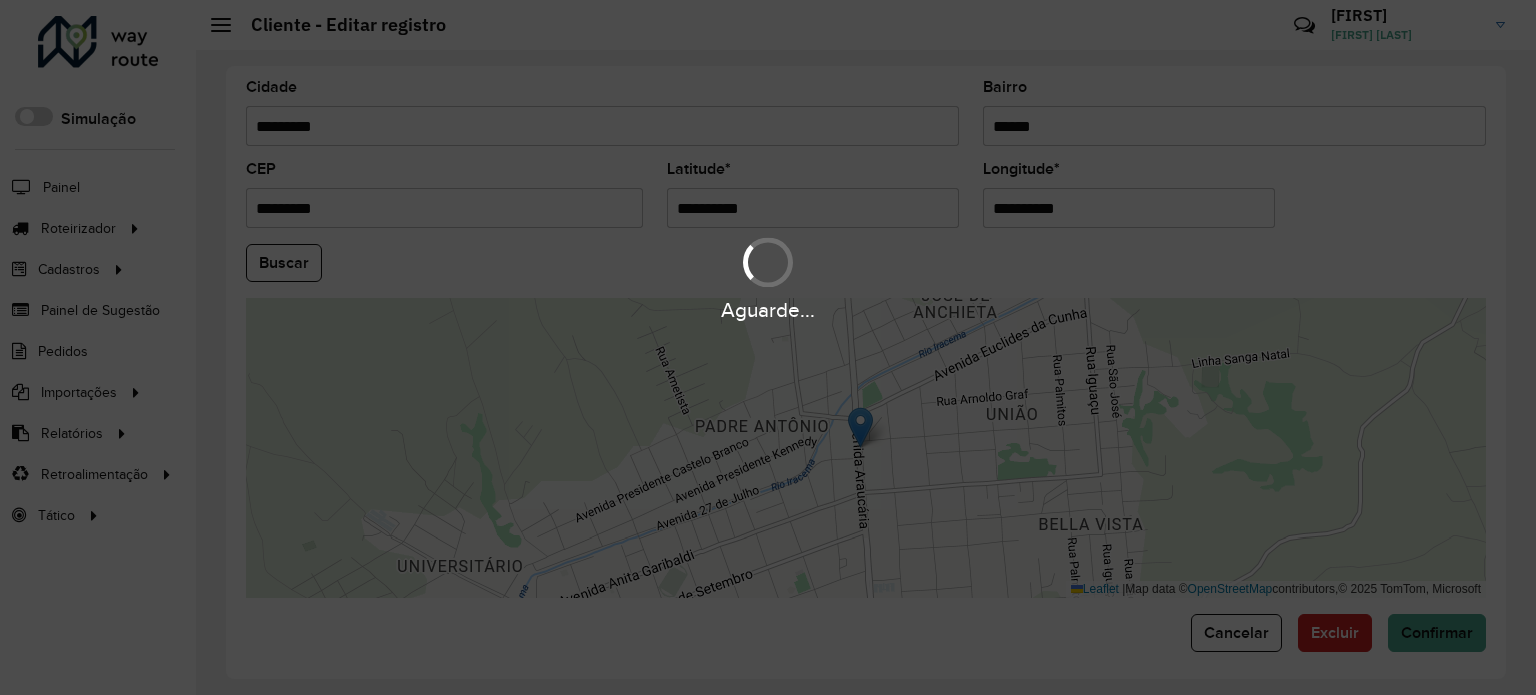 type on "**********" 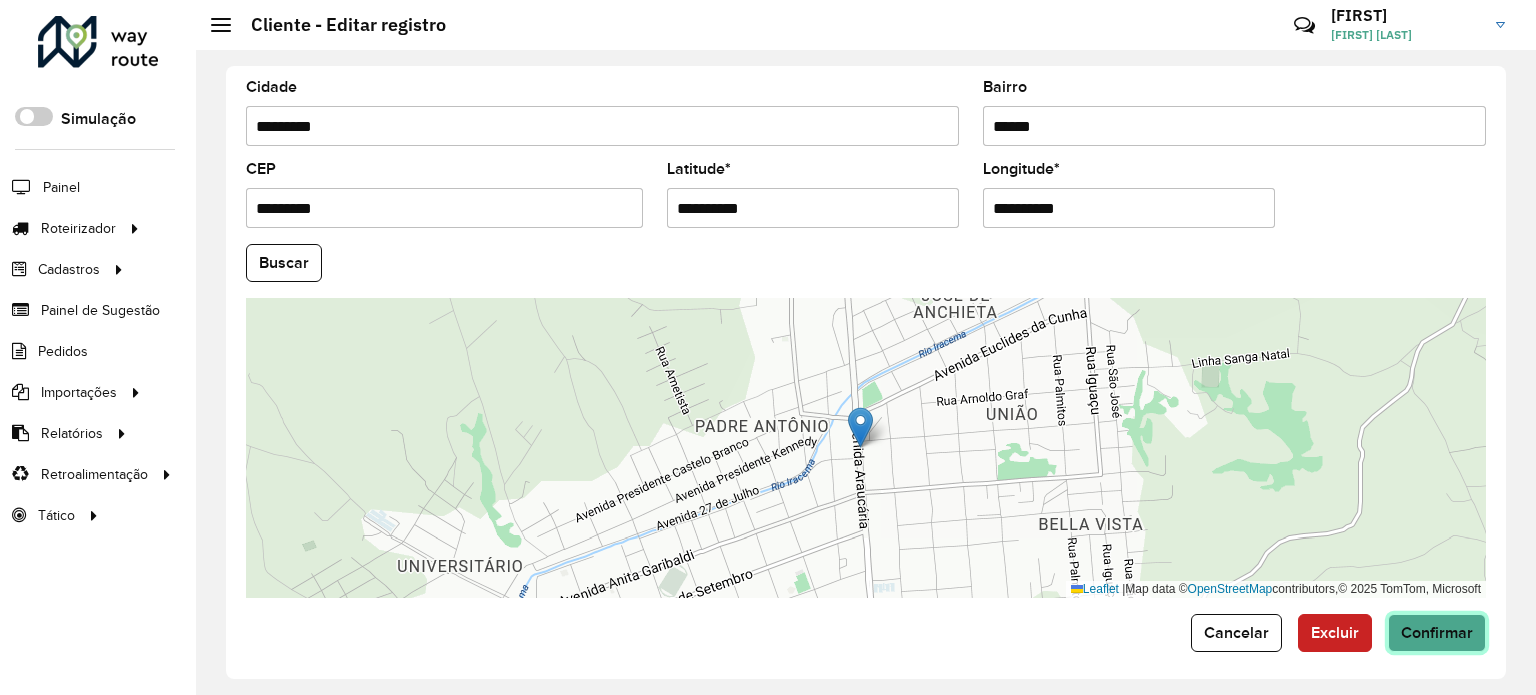 click on "Confirmar" 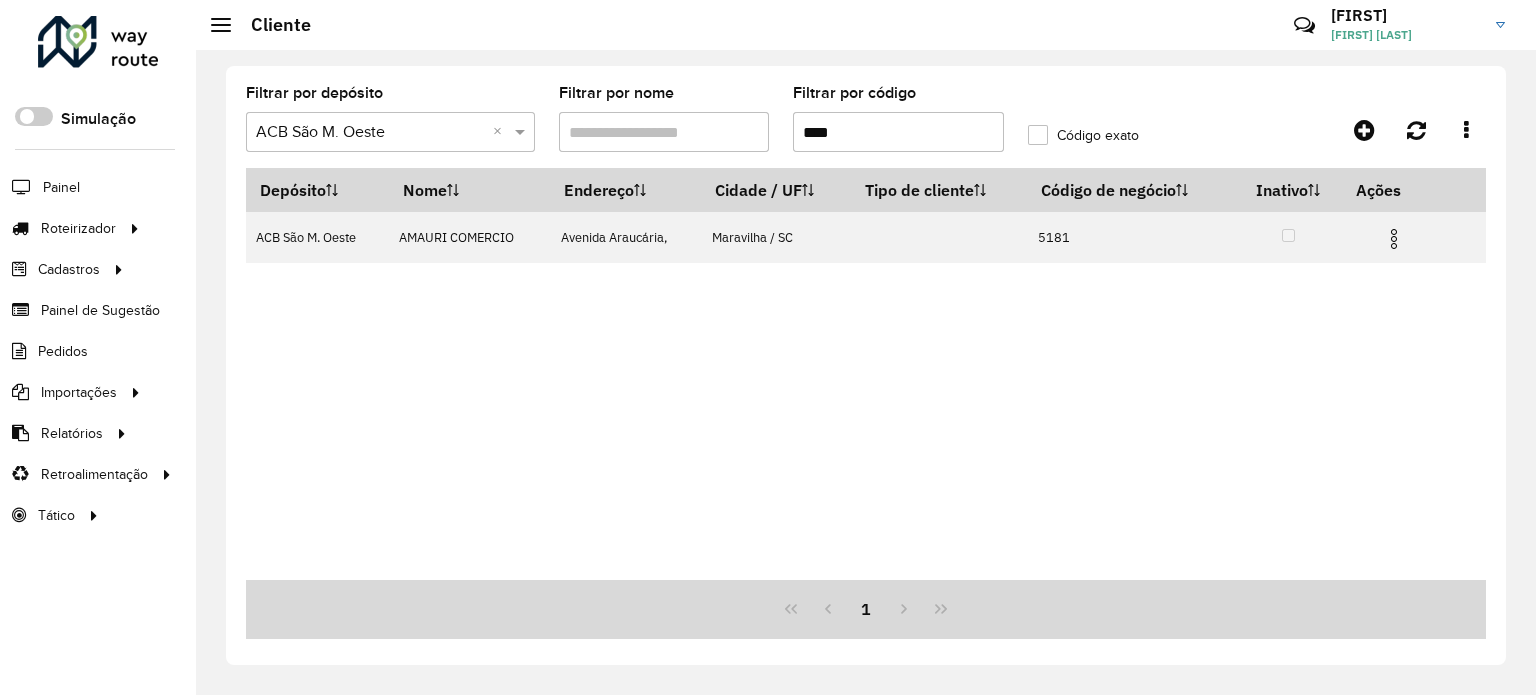click on "Depósito   Nome   Endereço   Cidade / UF   Tipo de cliente   Código de negócio   Inativo   Ações   ACB São M. Oeste   AMAURI COMERCIO  Avenida Araucária,   Maravilha / SC      5181" at bounding box center [866, 374] 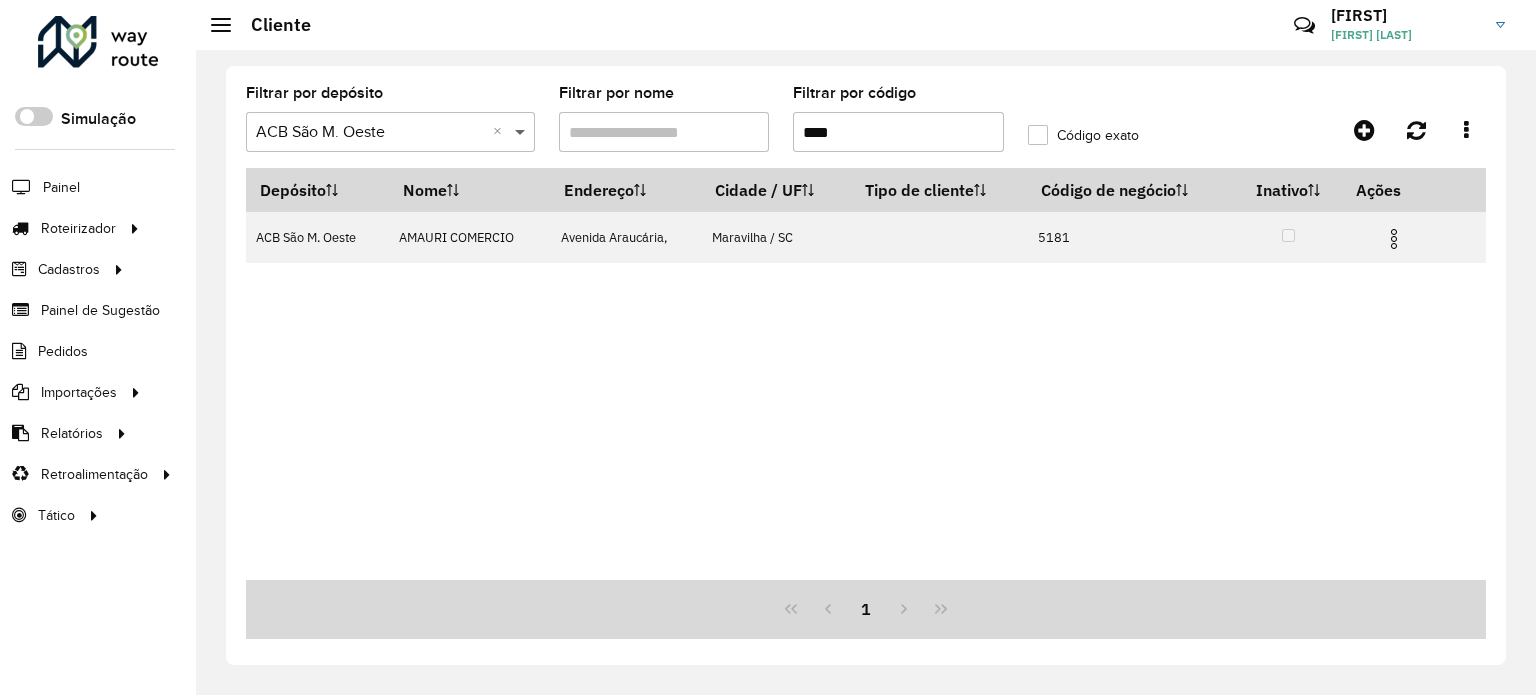 click at bounding box center [522, 132] 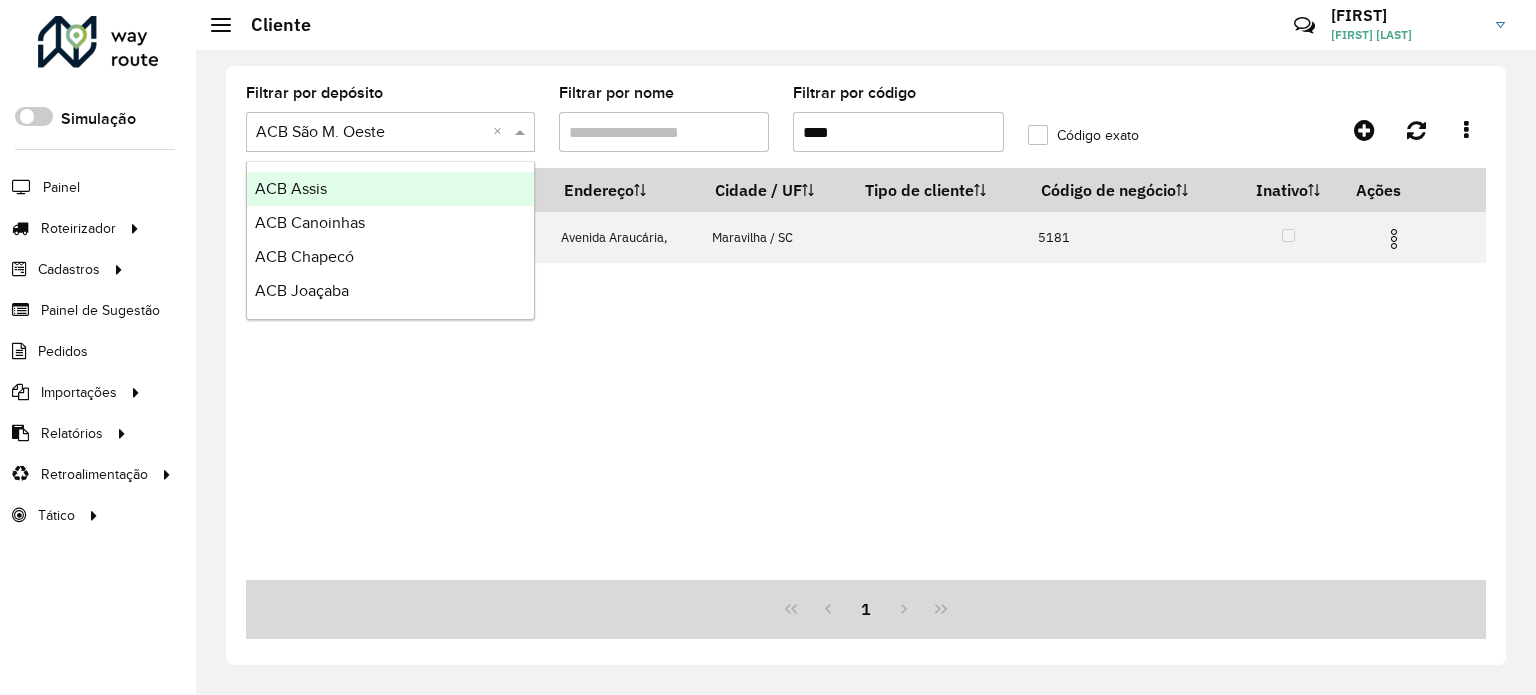 click on "ACB Assis" at bounding box center (291, 188) 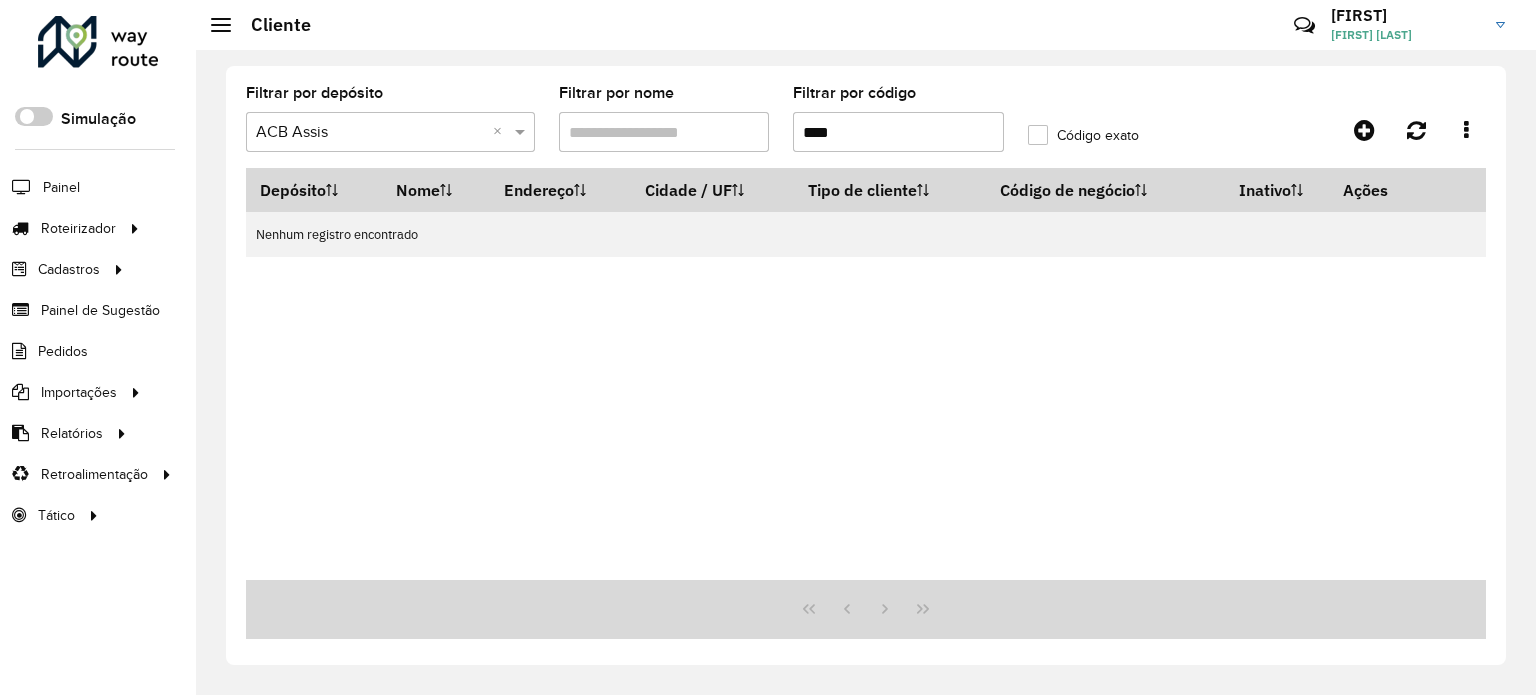 drag, startPoint x: 880, startPoint y: 135, endPoint x: 767, endPoint y: 136, distance: 113.004425 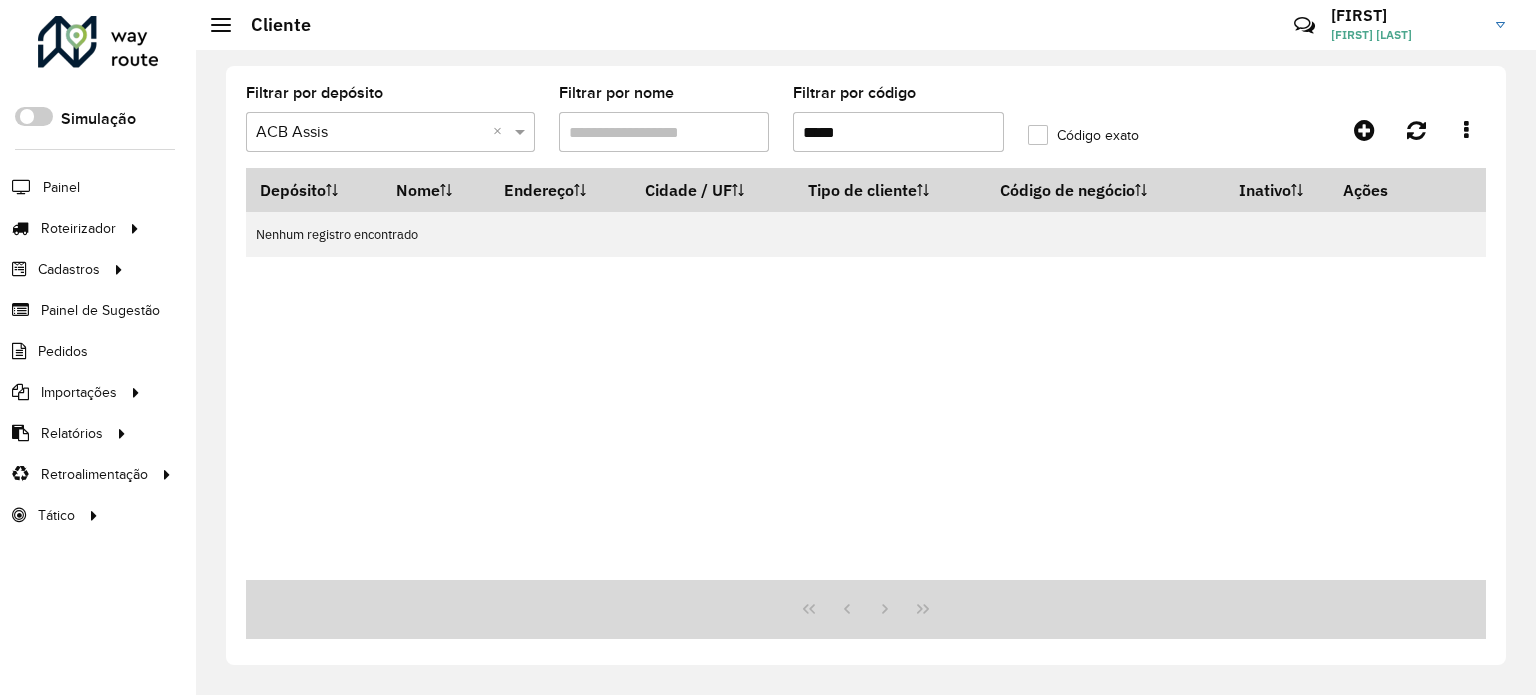 type on "*****" 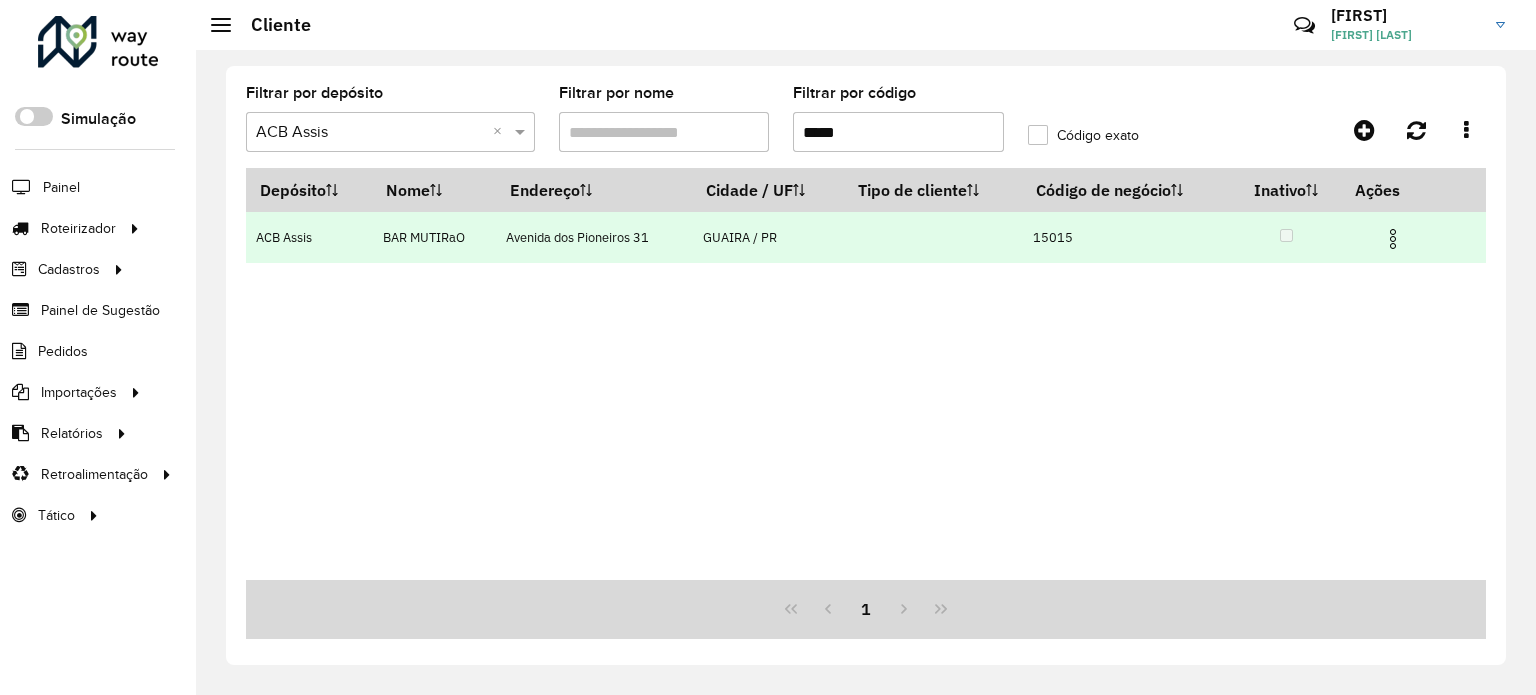 click at bounding box center [1393, 239] 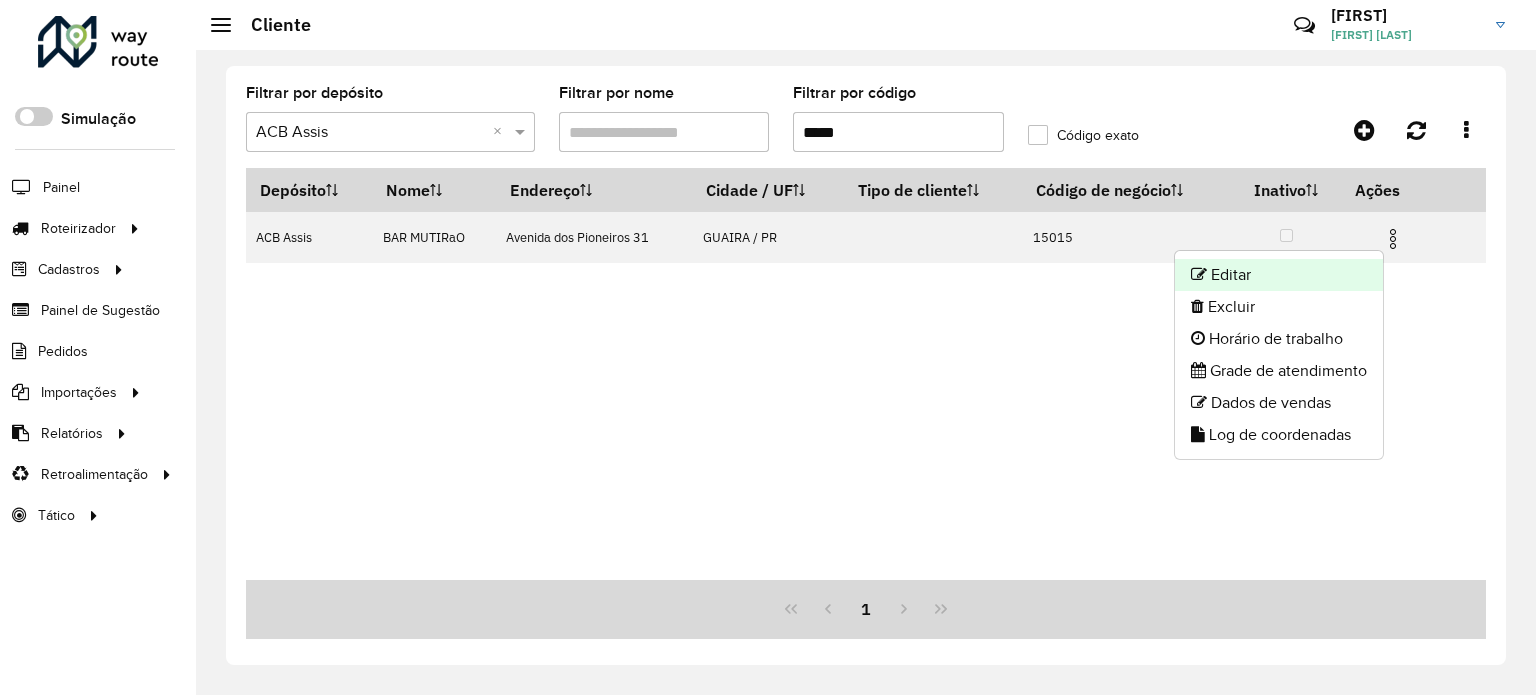 click on "Editar" 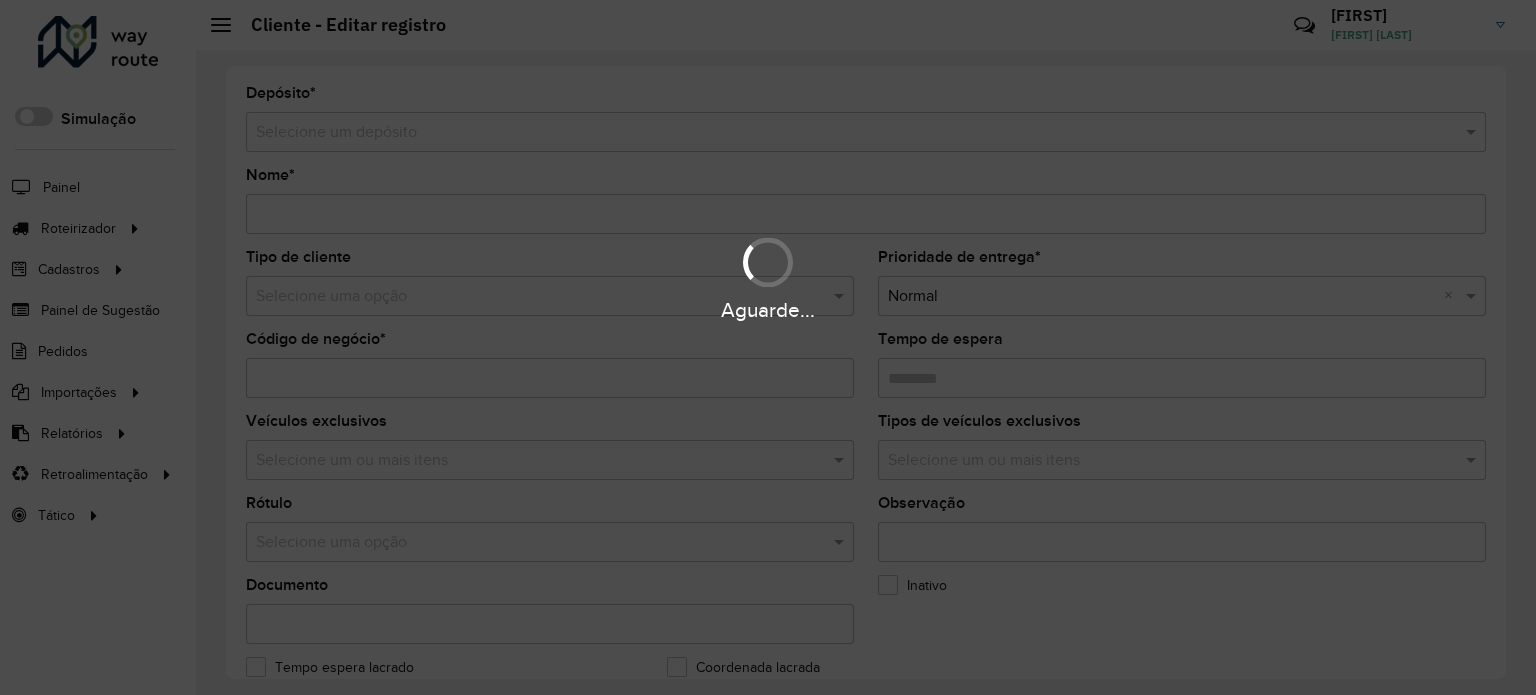 type on "**********" 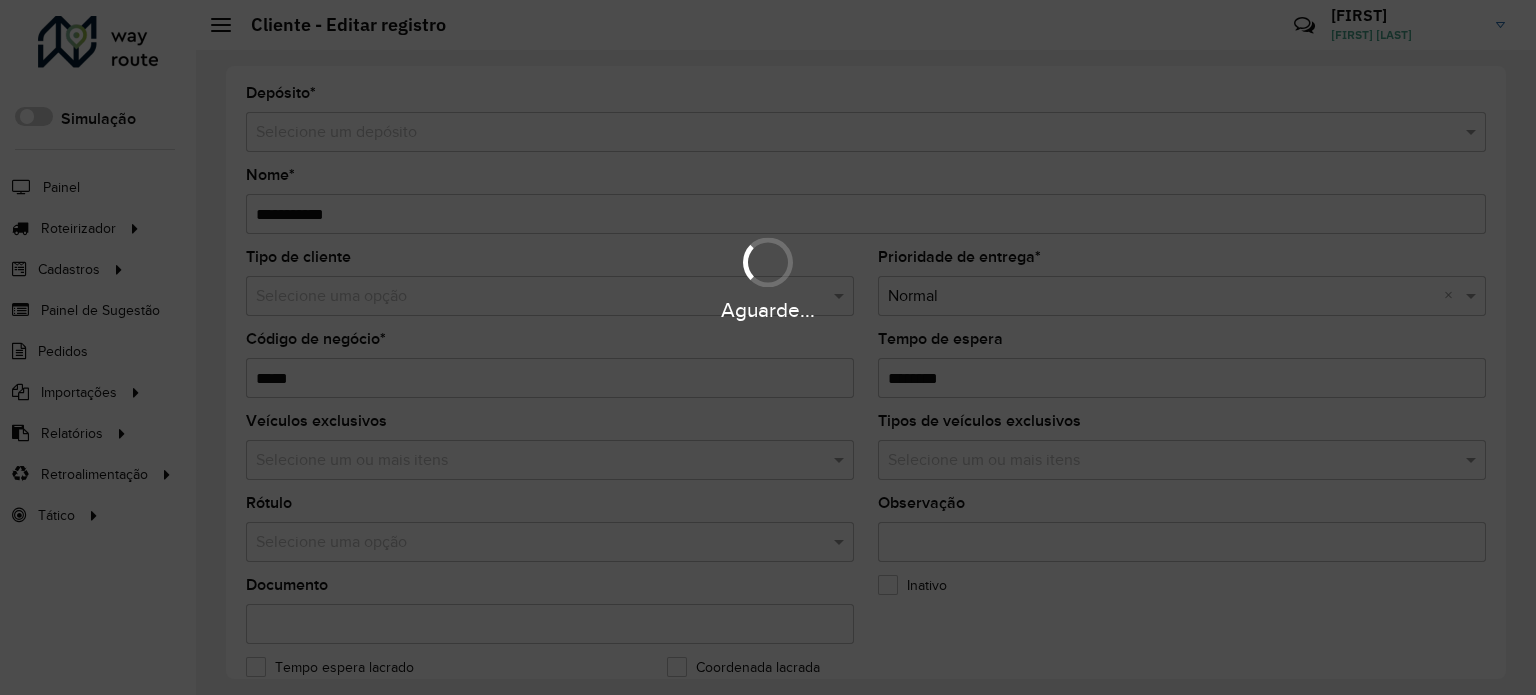 type on "******" 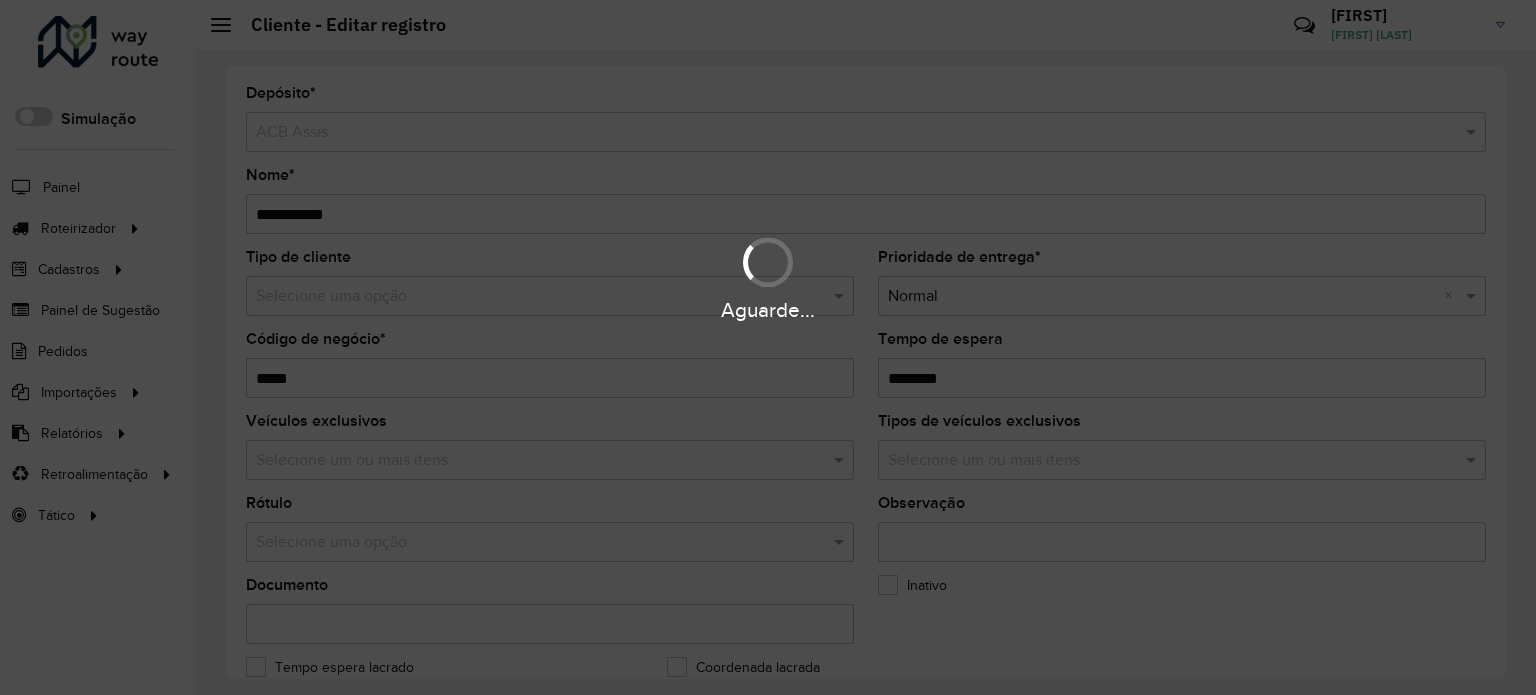 scroll, scrollTop: 500, scrollLeft: 0, axis: vertical 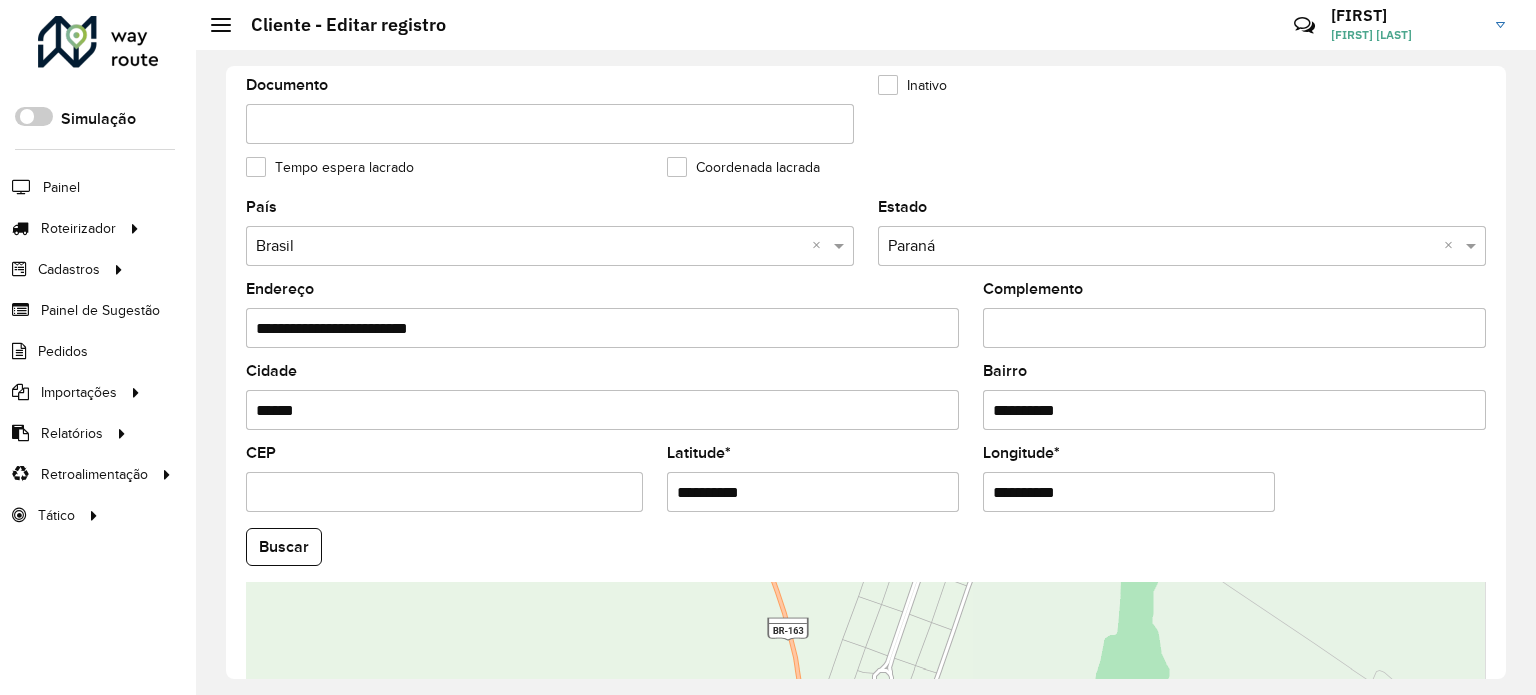 click on "**********" 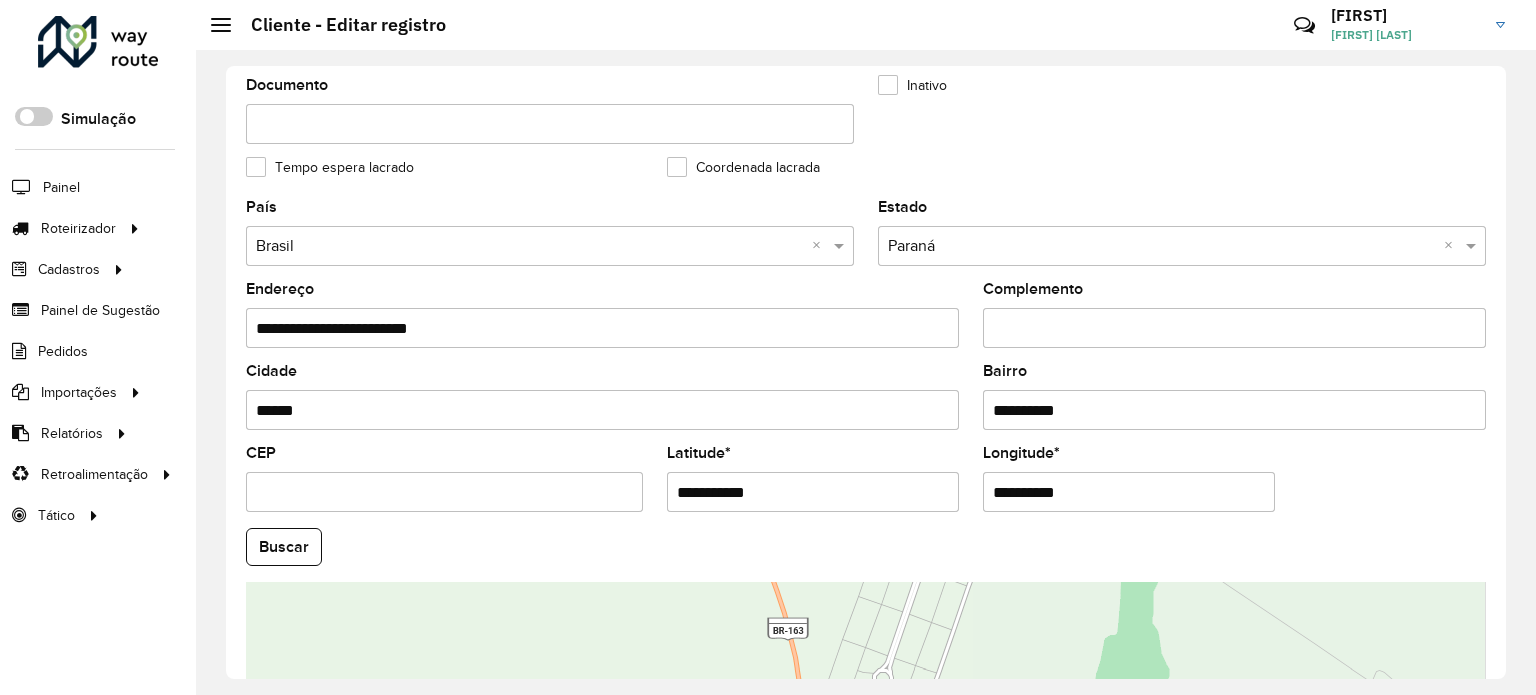 type on "**********" 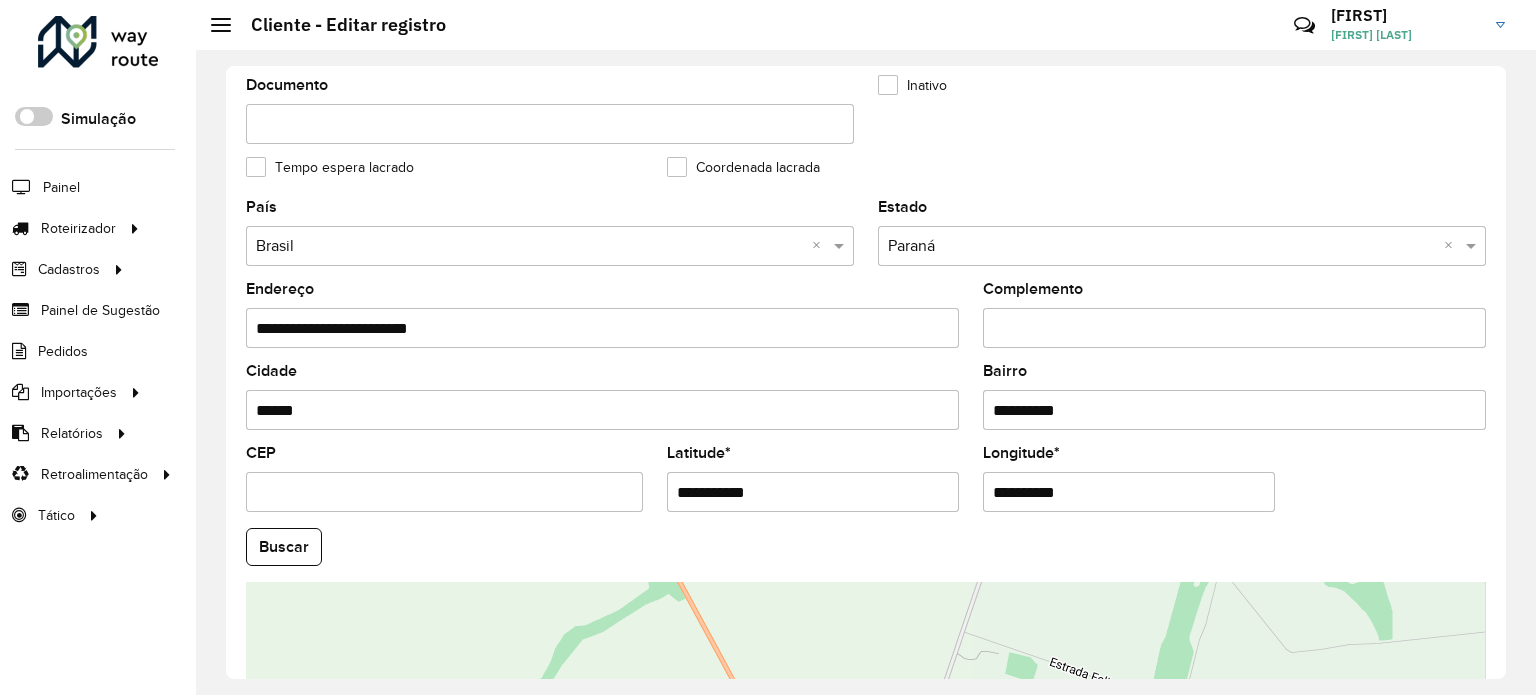 drag, startPoint x: 1061, startPoint y: 499, endPoint x: 927, endPoint y: 483, distance: 134.95184 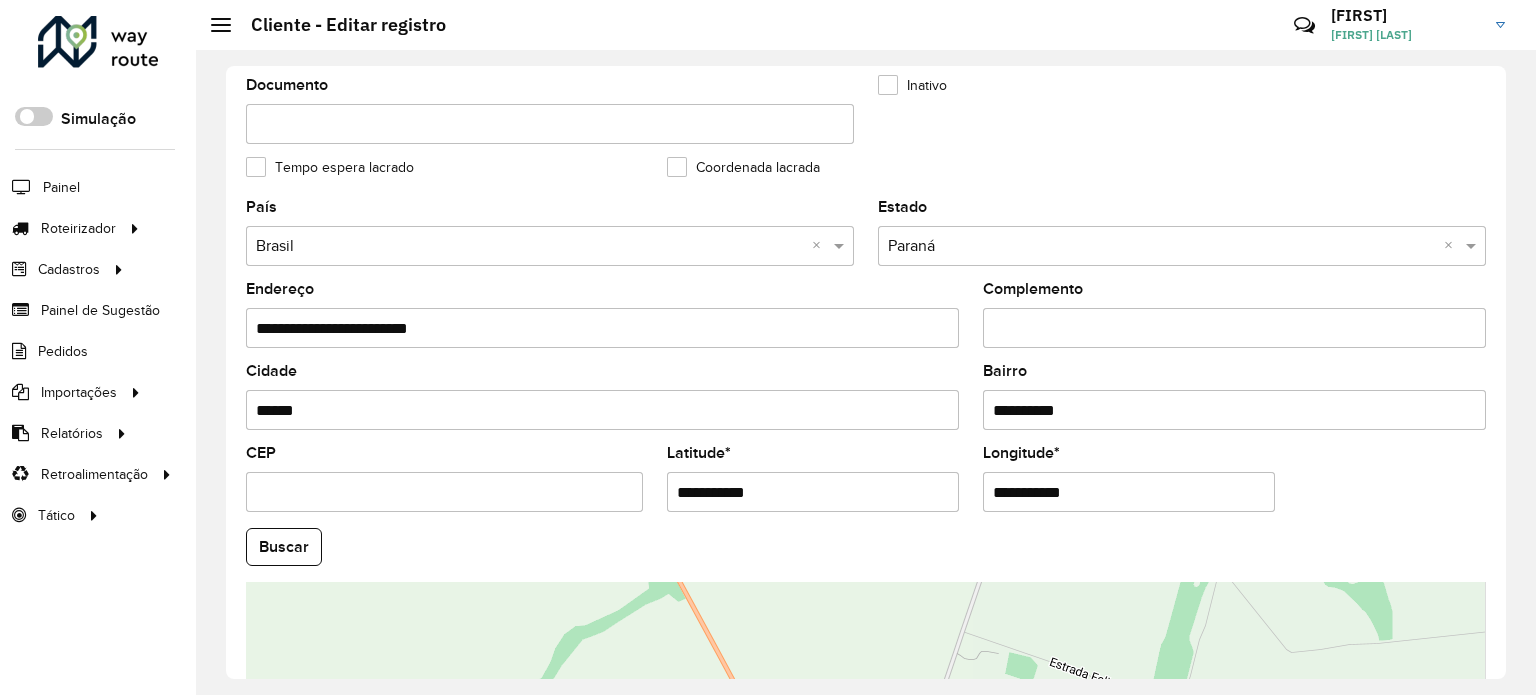 scroll, scrollTop: 784, scrollLeft: 0, axis: vertical 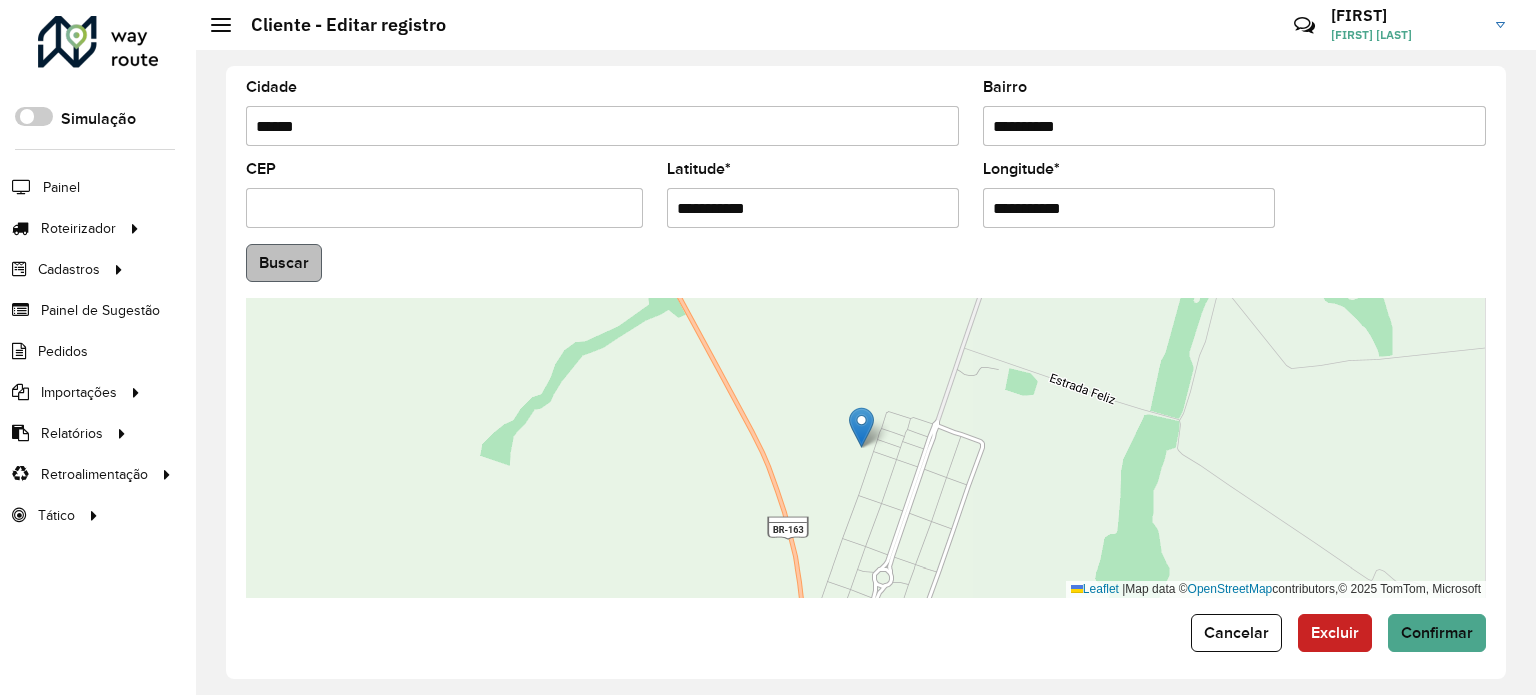 type on "**********" 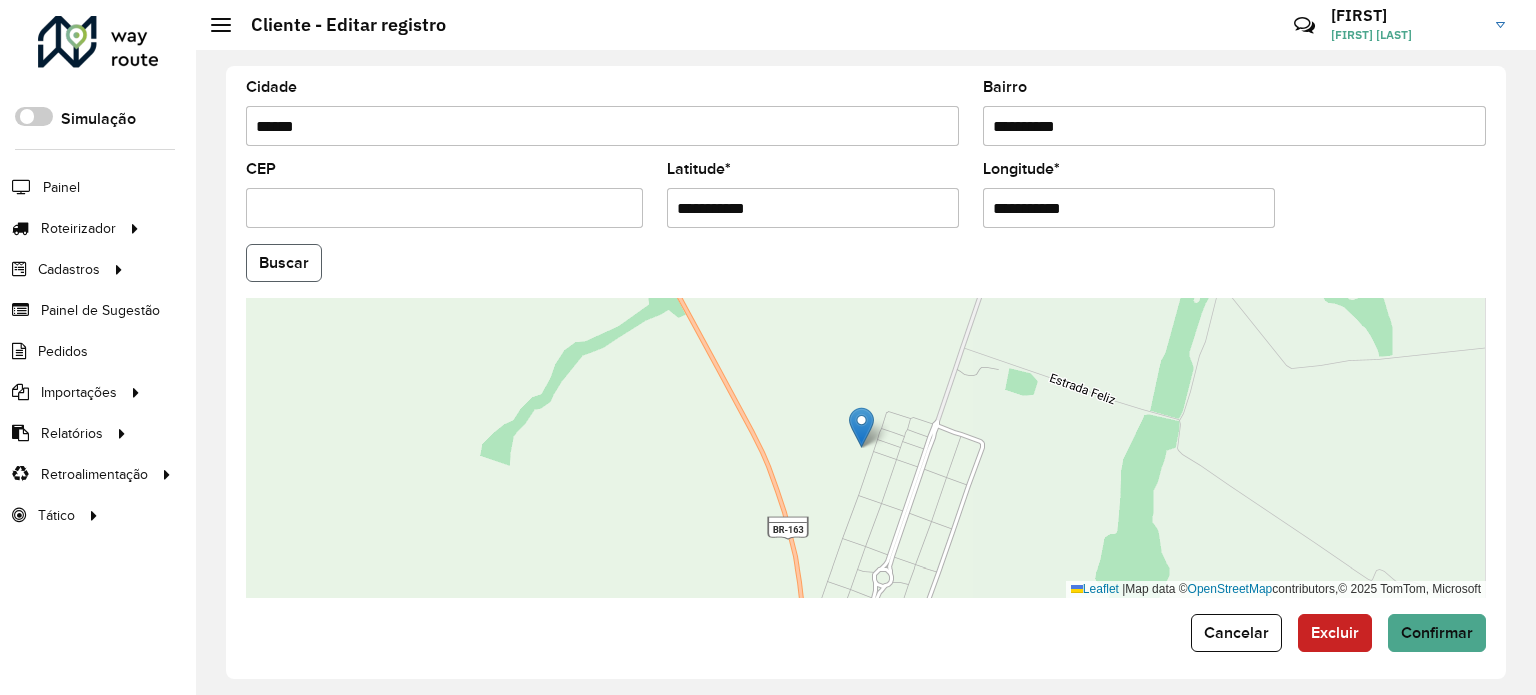 click on "Aguarde...  Pop-up bloqueado!  Seu navegador bloqueou automáticamente a abertura de uma nova janela.   Acesse as configurações e adicione o endereço do sistema a lista de permissão.   Fechar  Roteirizador AmbevTech Simulação Painel Roteirizador Entregas Vendas Cadastros Checkpoint Classificações de venda Cliente Consulta de setores Depósito Disponibilidade de veículos Fator tipo de produto Gabarito planner Grupo Rota Fator Tipo Produto Grupo de rotas exclusiva Grupo de setores Layout integração Modelo Parada Pedágio Perfil de Vendedor Ponto de apoio FAD Produto Restrição de Atendimento Planner Rodízio de placa Rota exclusiva FAD Rótulo Setor Setor Planner Tipo de cliente Tipo de veículo Tipo de veículo RN Transportadora Vendedor Veículo Painel de Sugestão Pedidos Importações Classificação e volume de venda Clientes Fator tipo produto Gabarito planner Grade de atendimento Janela de atendimento Localização Pedidos Restrição de Atendimento Planner Tempo de espera Vendedor Veículos" at bounding box center [768, 347] 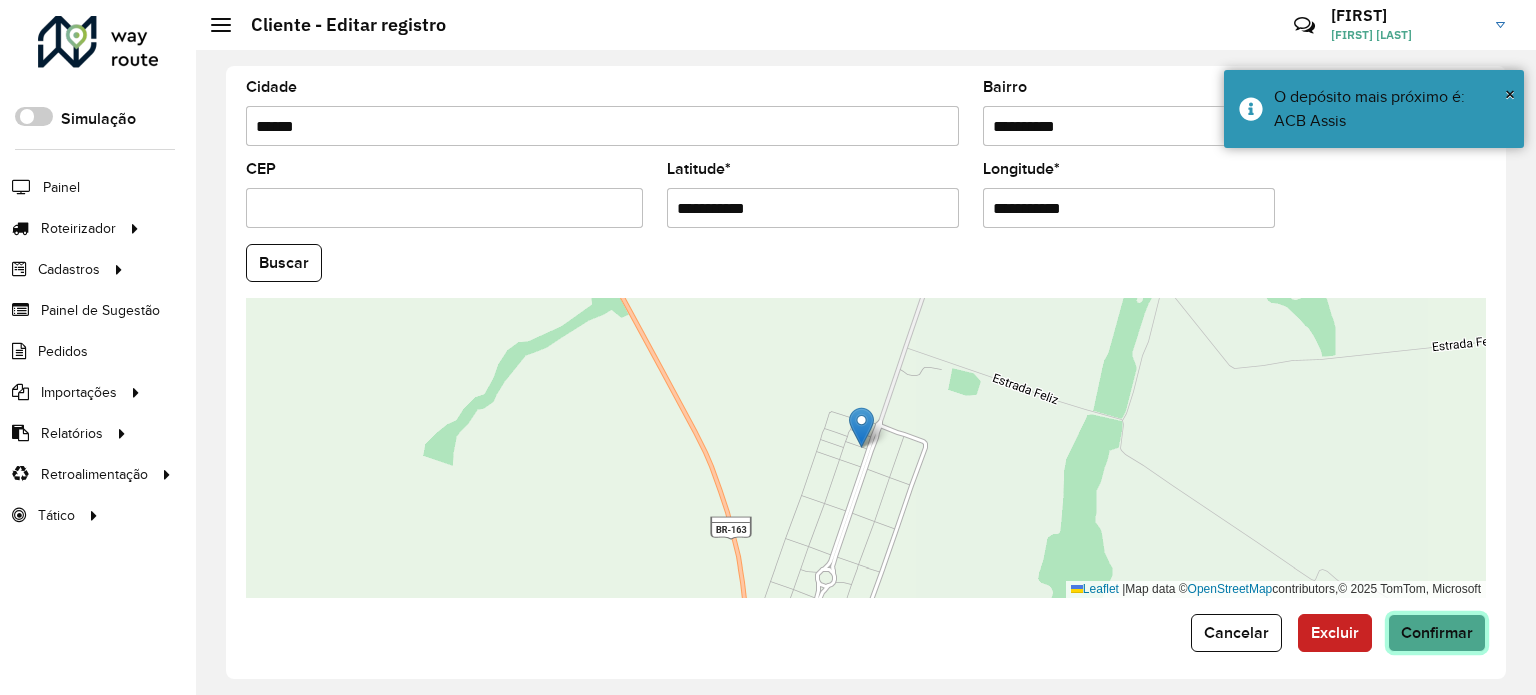 click on "Confirmar" 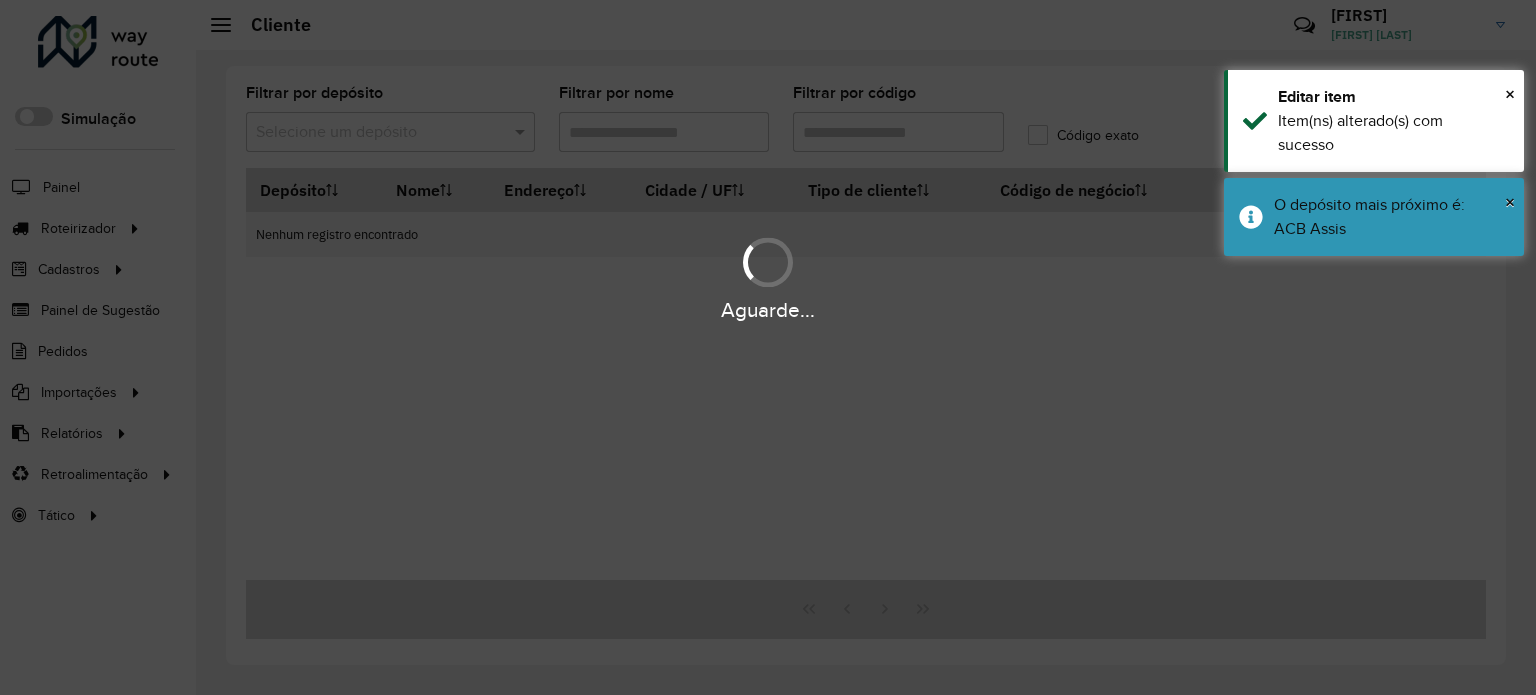 type on "*****" 